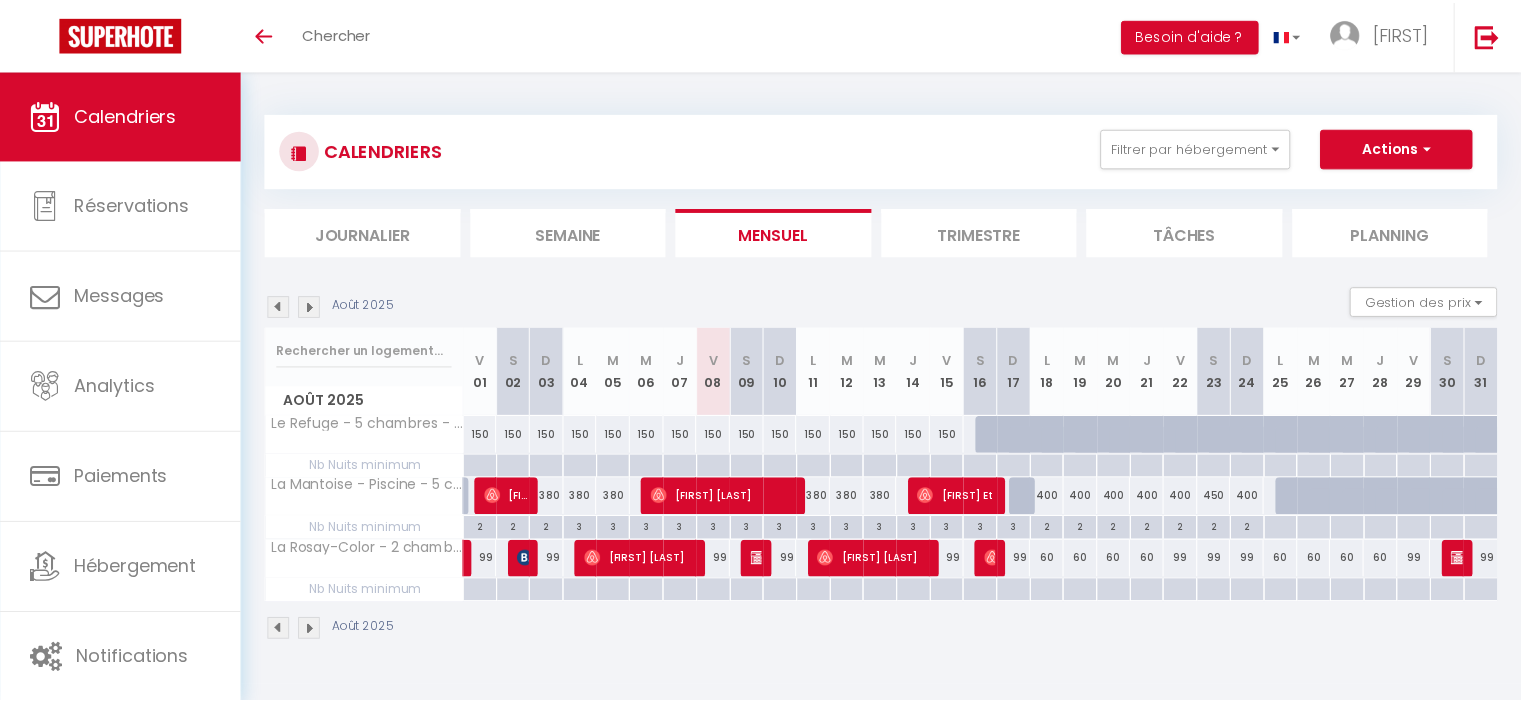 scroll, scrollTop: 0, scrollLeft: 0, axis: both 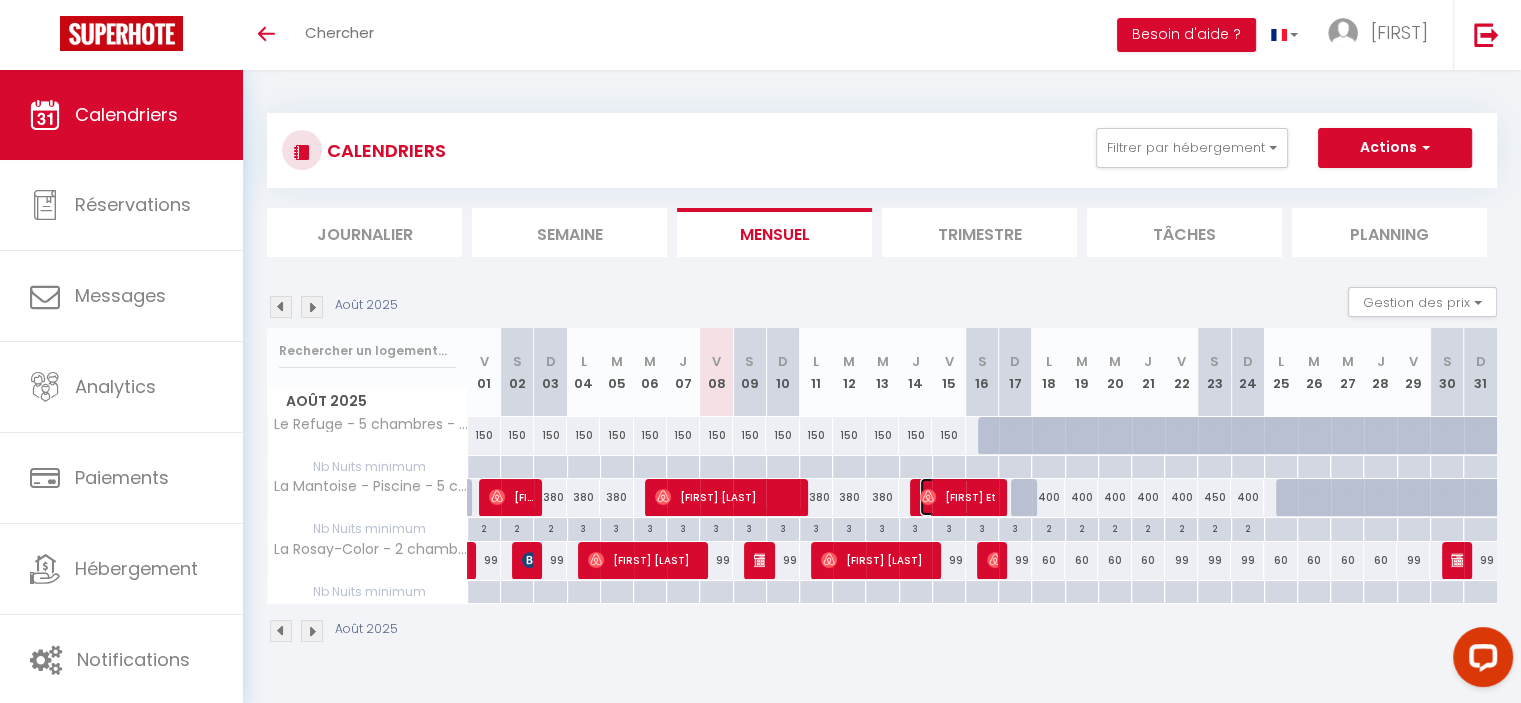 click on "[FIRST] Et" at bounding box center (959, 497) 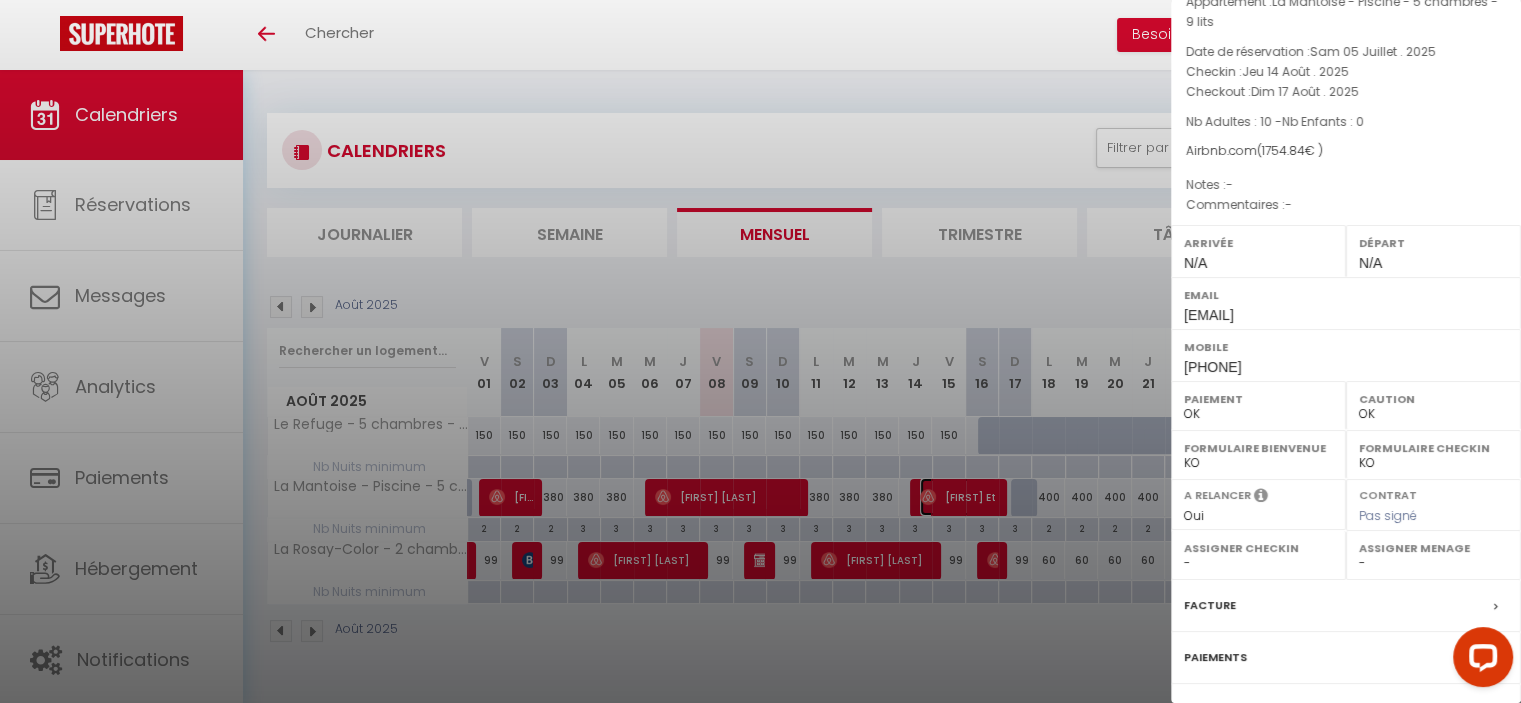 scroll, scrollTop: 245, scrollLeft: 0, axis: vertical 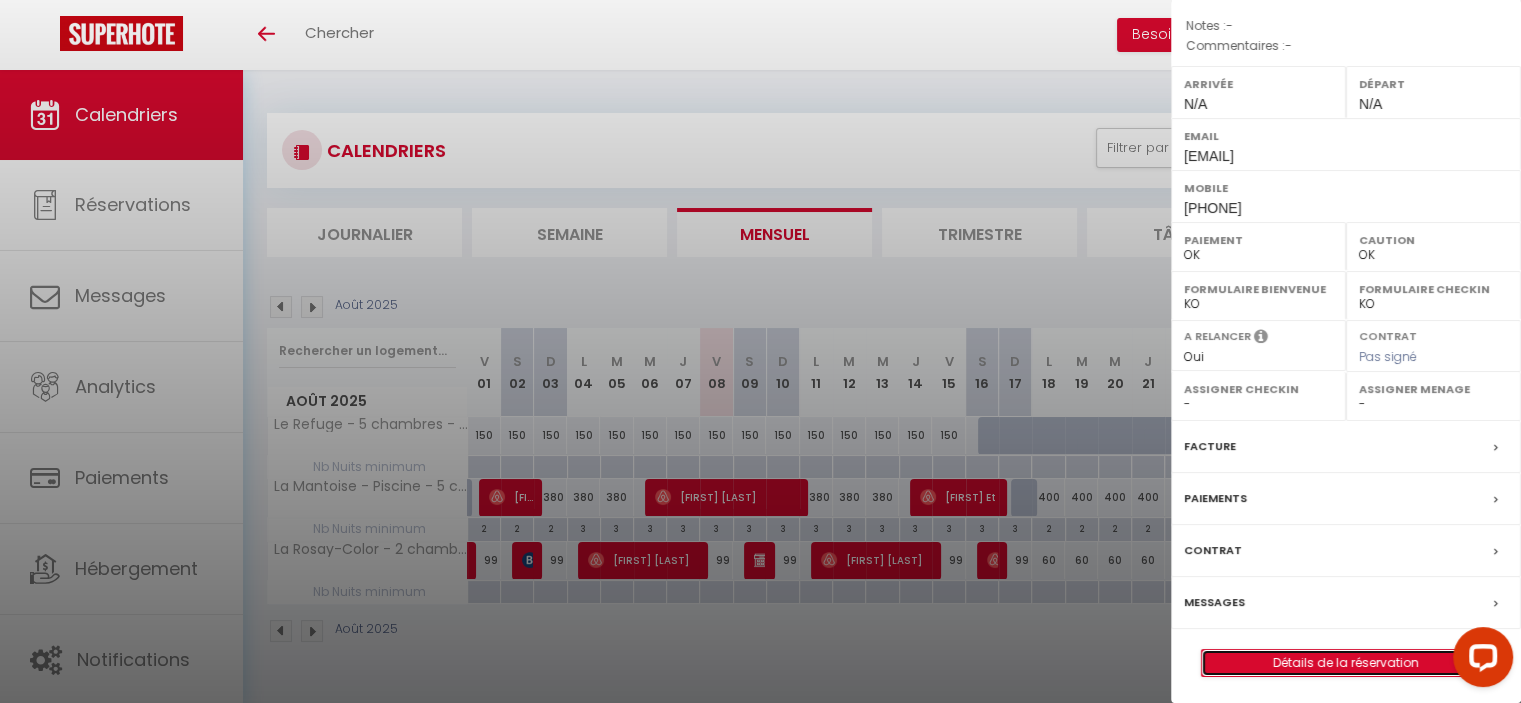 click on "Détails de la réservation" at bounding box center (1346, 663) 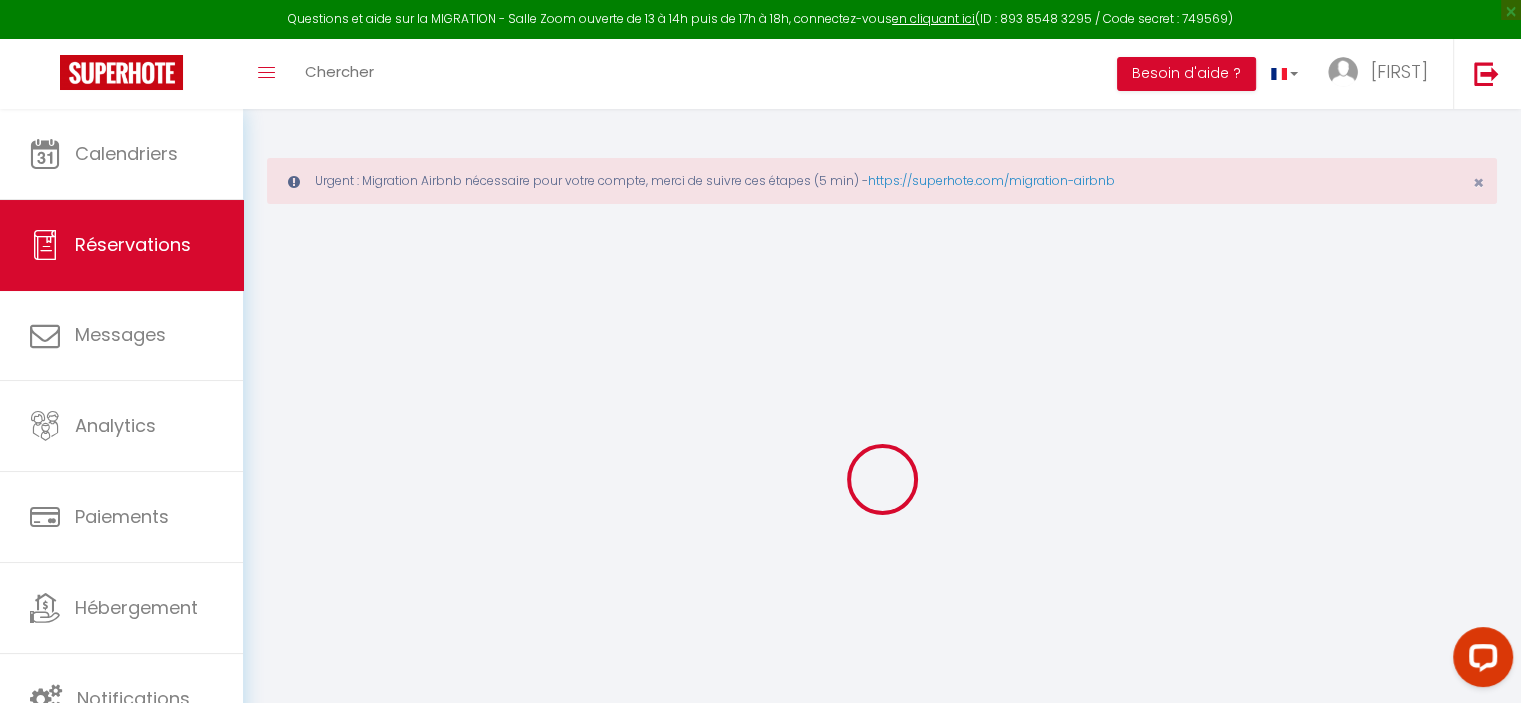 type on "[FIRST]" 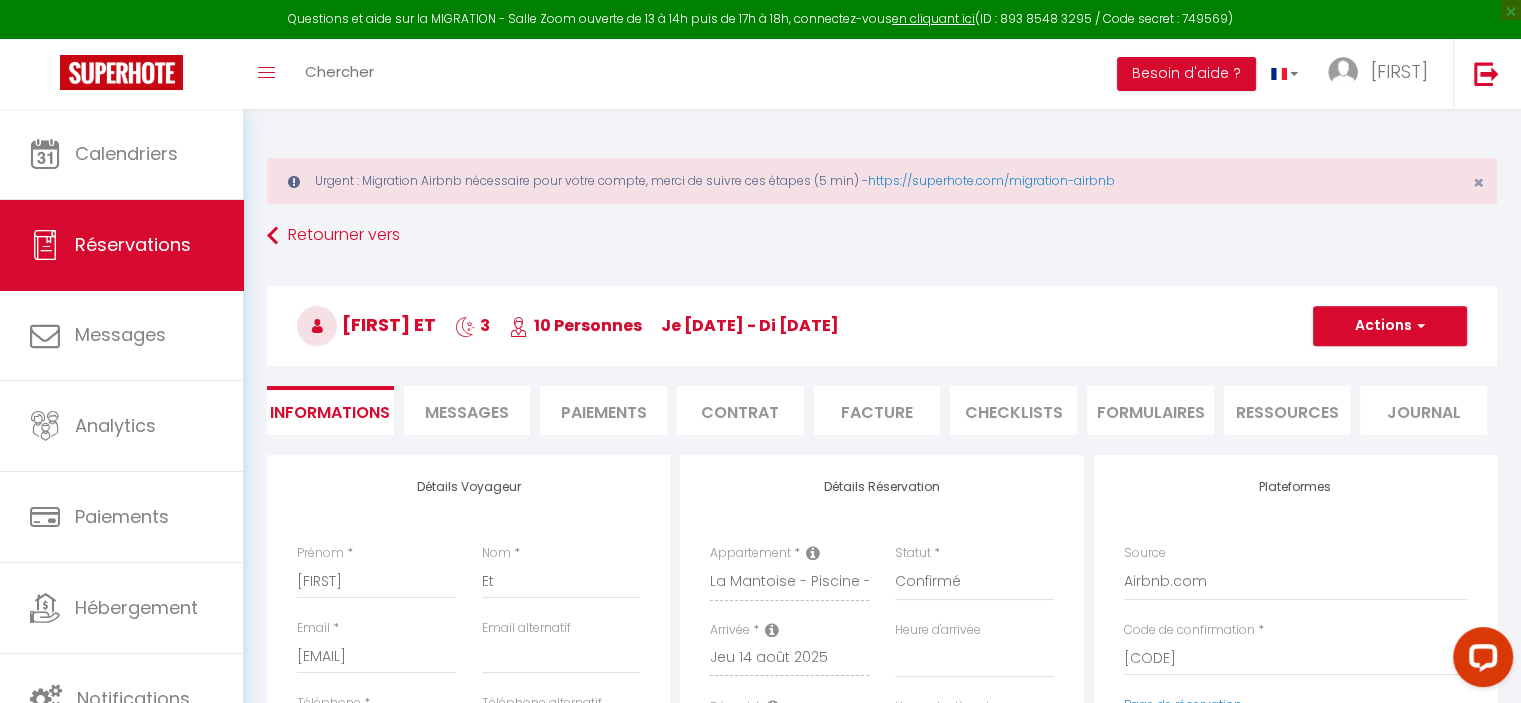 select 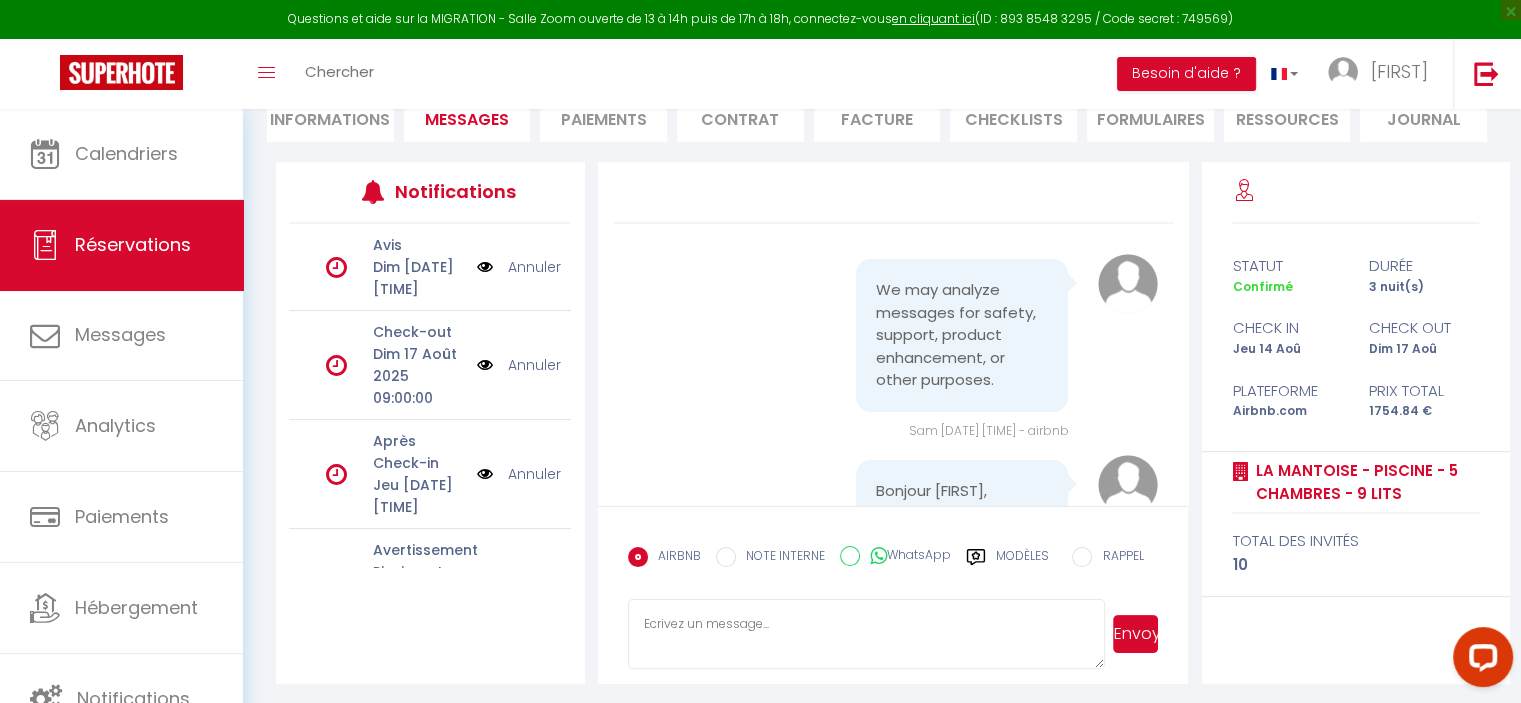 scroll, scrollTop: 296, scrollLeft: 0, axis: vertical 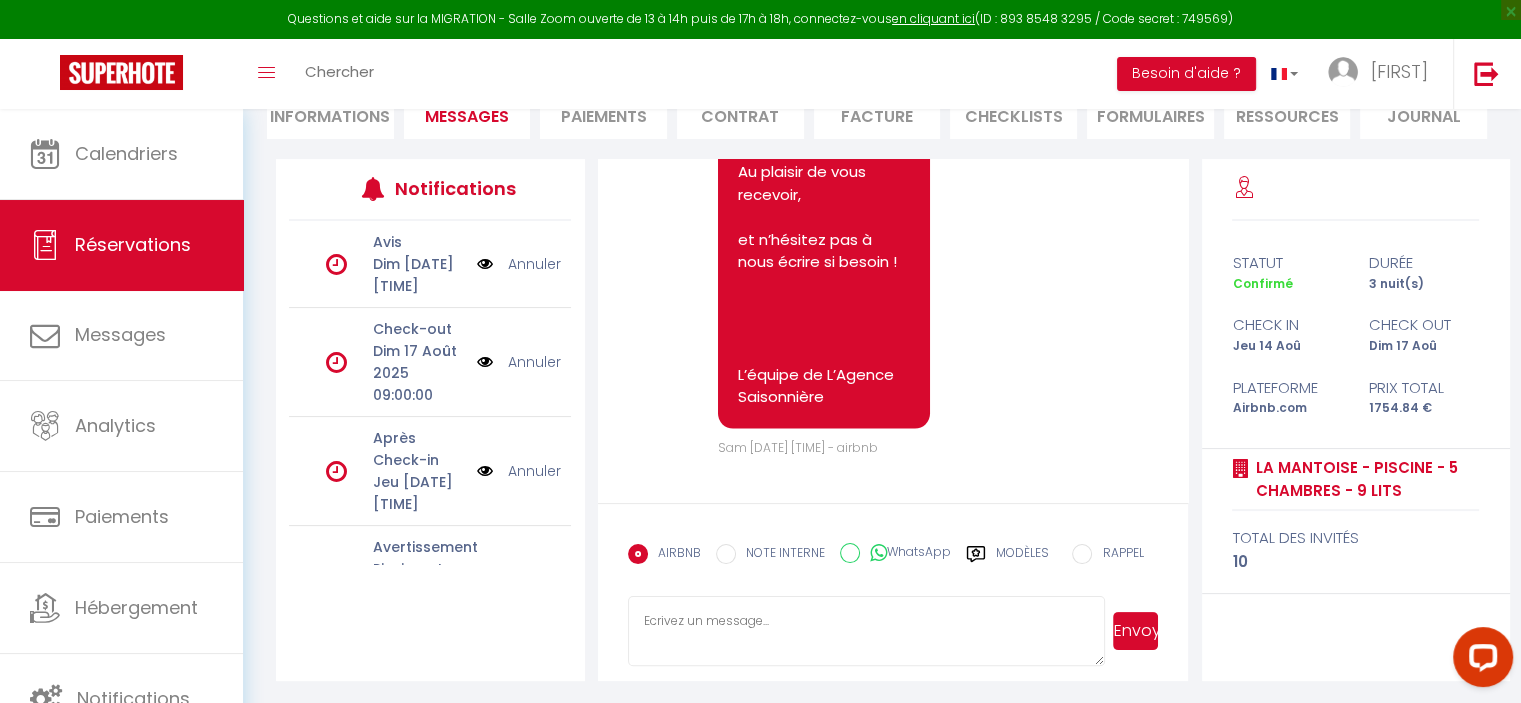 click at bounding box center (867, 631) 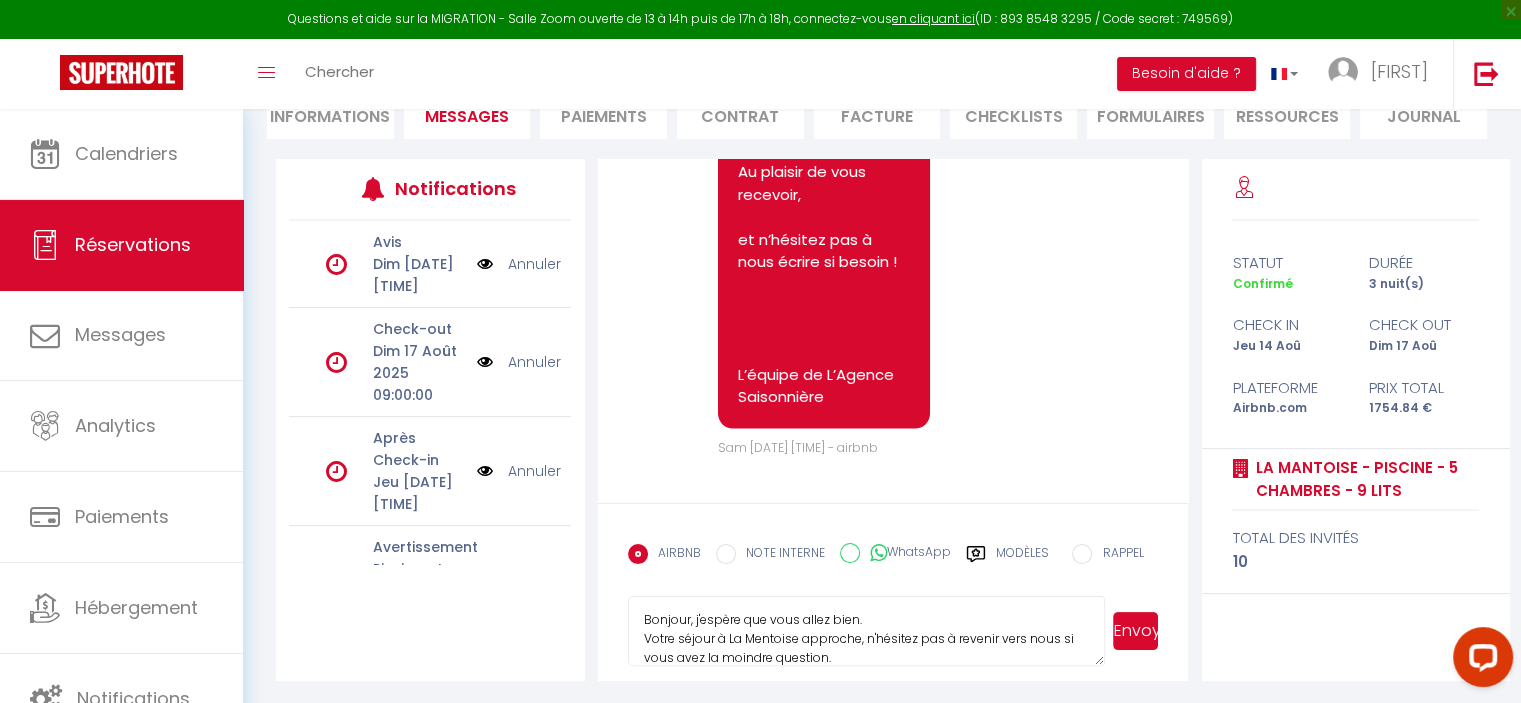 scroll, scrollTop: 0, scrollLeft: 0, axis: both 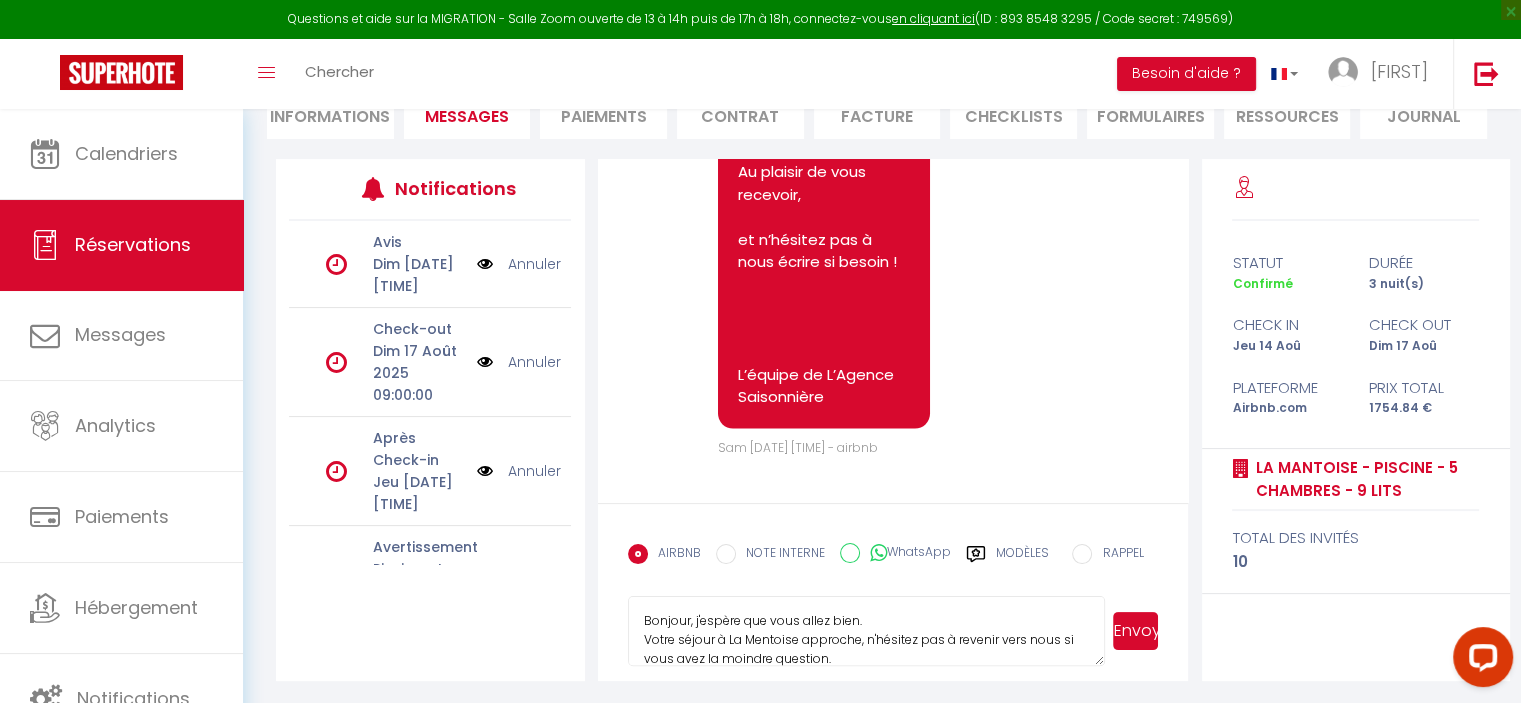 click on "Bonjour, j'espère que vous allez bien.
Votre séjour à La Mentoise approche, n'hésitez pas à revenir vers nous si vous avez la moindre question.
Nous profitons de ce message pour vous informer qu’un dysfonctionnement de la pompe à chaleur de la piscine empêche actuellement son fonctionnement.
Cependant, rassurez-vous : lorsque le temps est au beau fixe, la piscine chauffe naturellement et rapidement grâce à sa taille, rendant l’utilisation de la pompe à chaleur rarement nécessaire.
En vous souhaitant une excellente fin de journée et au plaisir de vous accueillir bientôt." at bounding box center [867, 631] 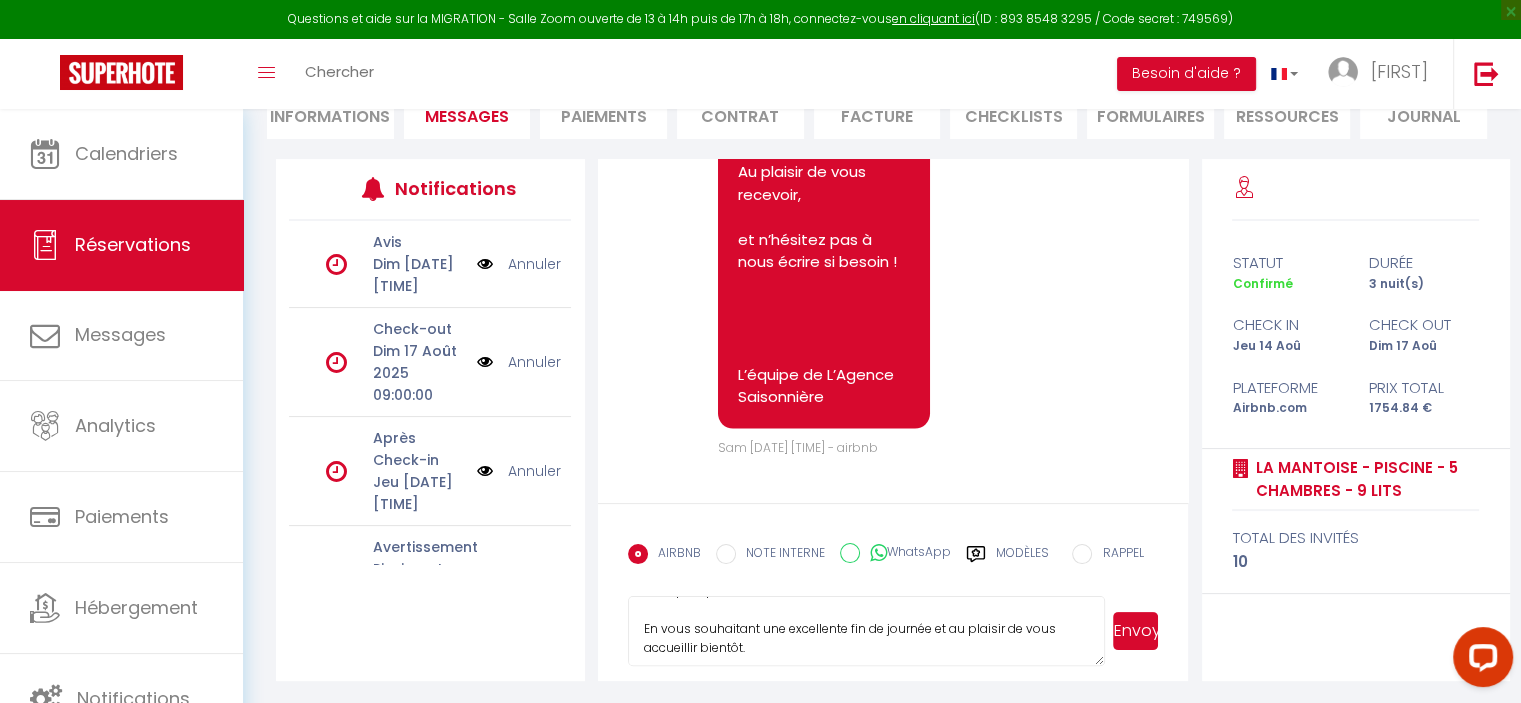 scroll, scrollTop: 207, scrollLeft: 0, axis: vertical 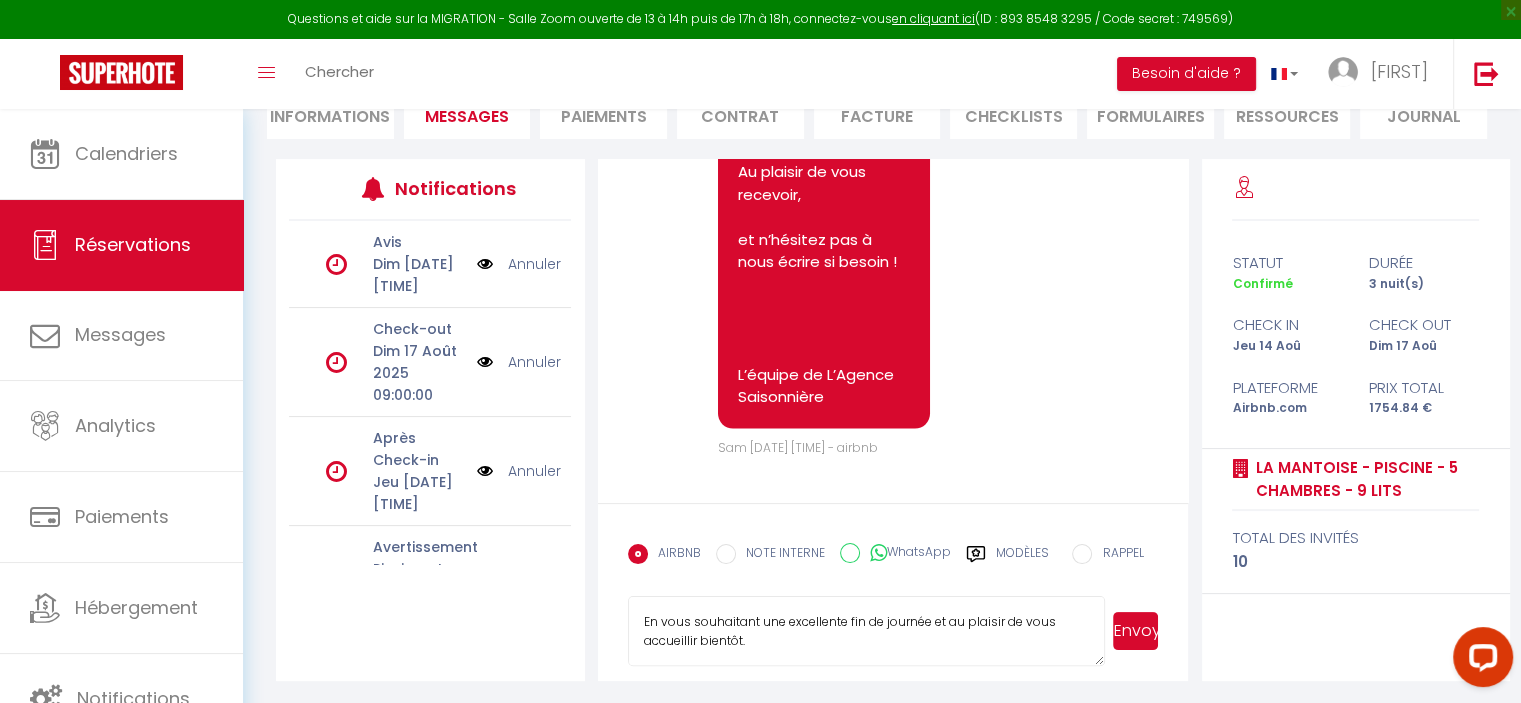 type on "Bonjour, j'espère que vous allez bien.
Votre séjour à La Mantoise approche, n'hésitez pas à revenir vers nous si vous avez la moindre question.
Nous profitons de ce message pour vous informer qu’un dysfonctionnement de la pompe à chaleur de la piscine empêche actuellement son fonctionnement.
Cependant, rassurez-vous : lorsque le temps est au beau fixe, la piscine chauffe naturellement et rapidement grâce à sa taille, rendant l’utilisation de la pompe à chaleur rarement nécessaire.
En vous souhaitant une excellente fin de journée et au plaisir de vous accueillir bientôt." 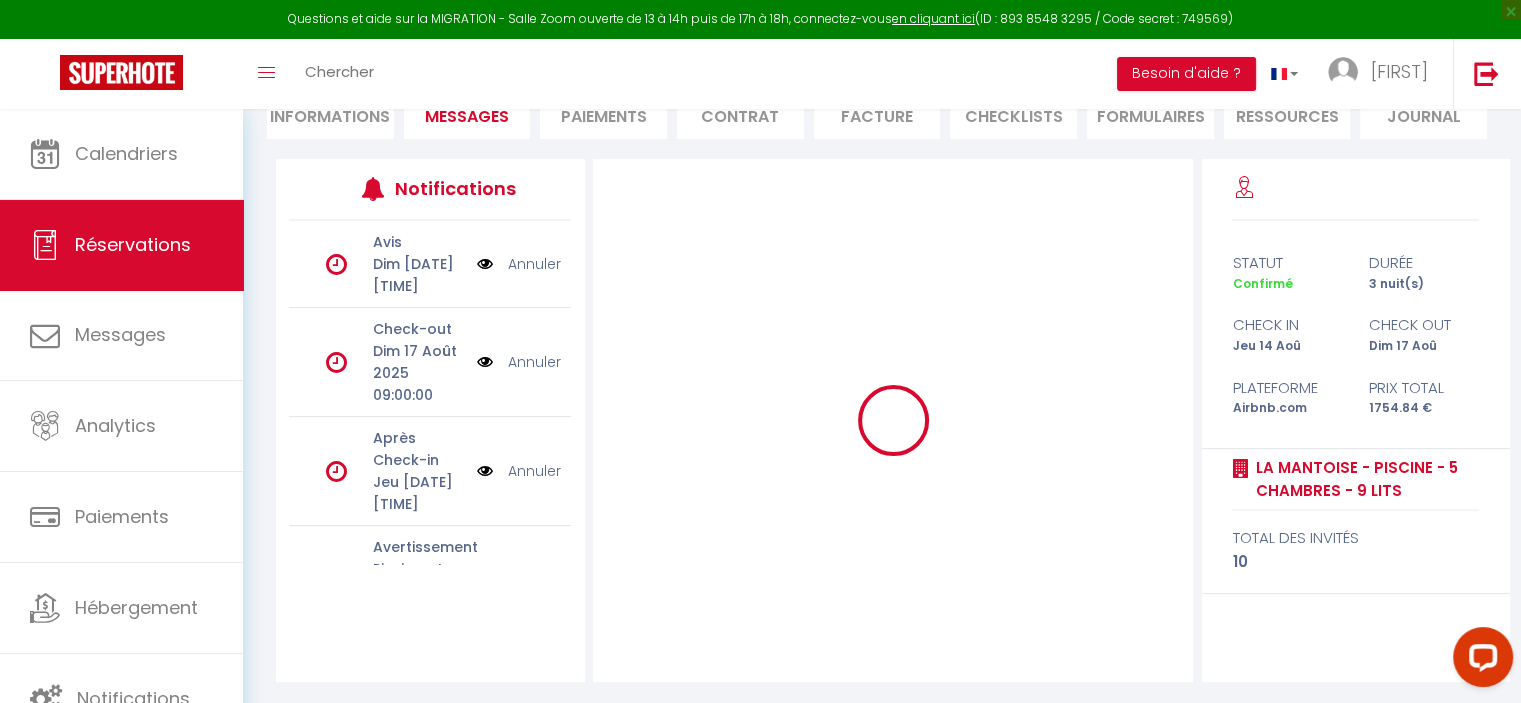 type 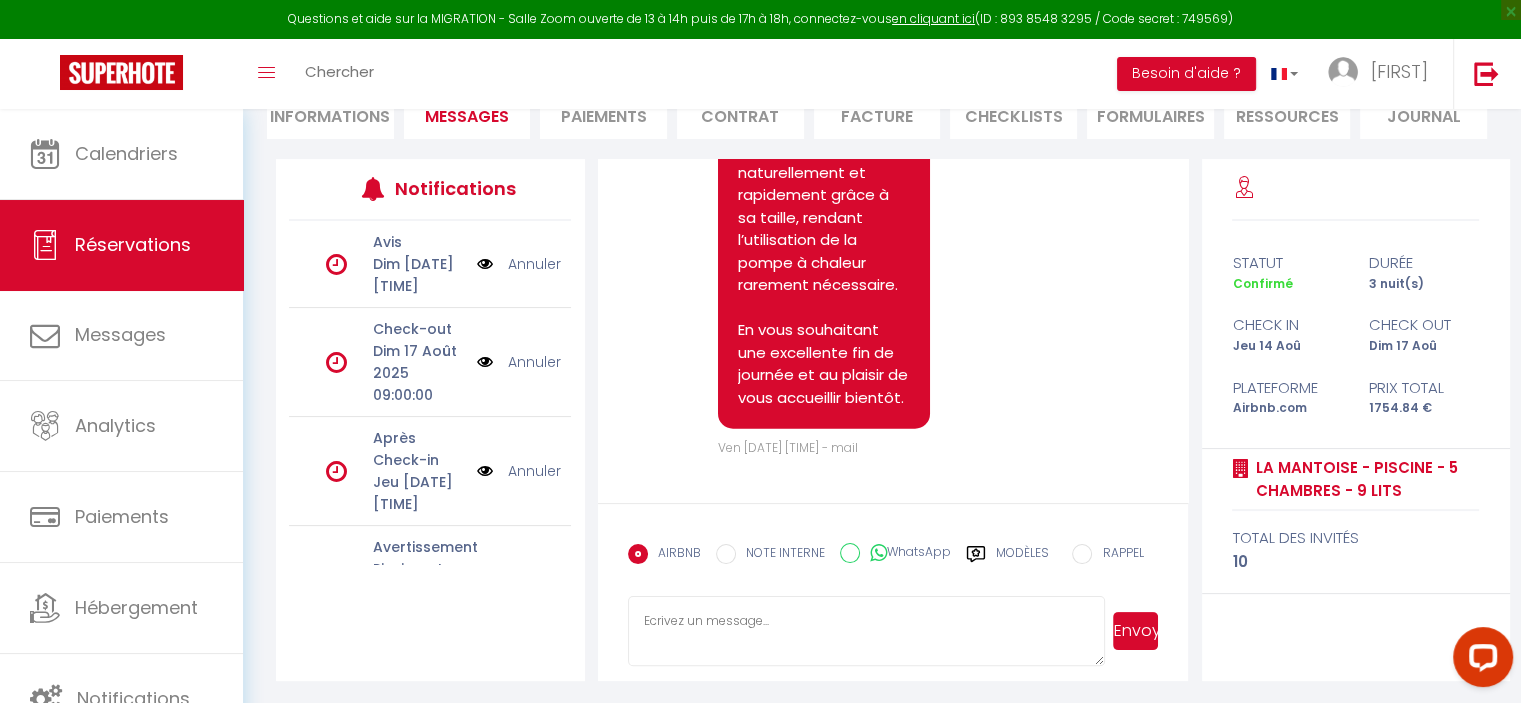 scroll, scrollTop: 5279, scrollLeft: 0, axis: vertical 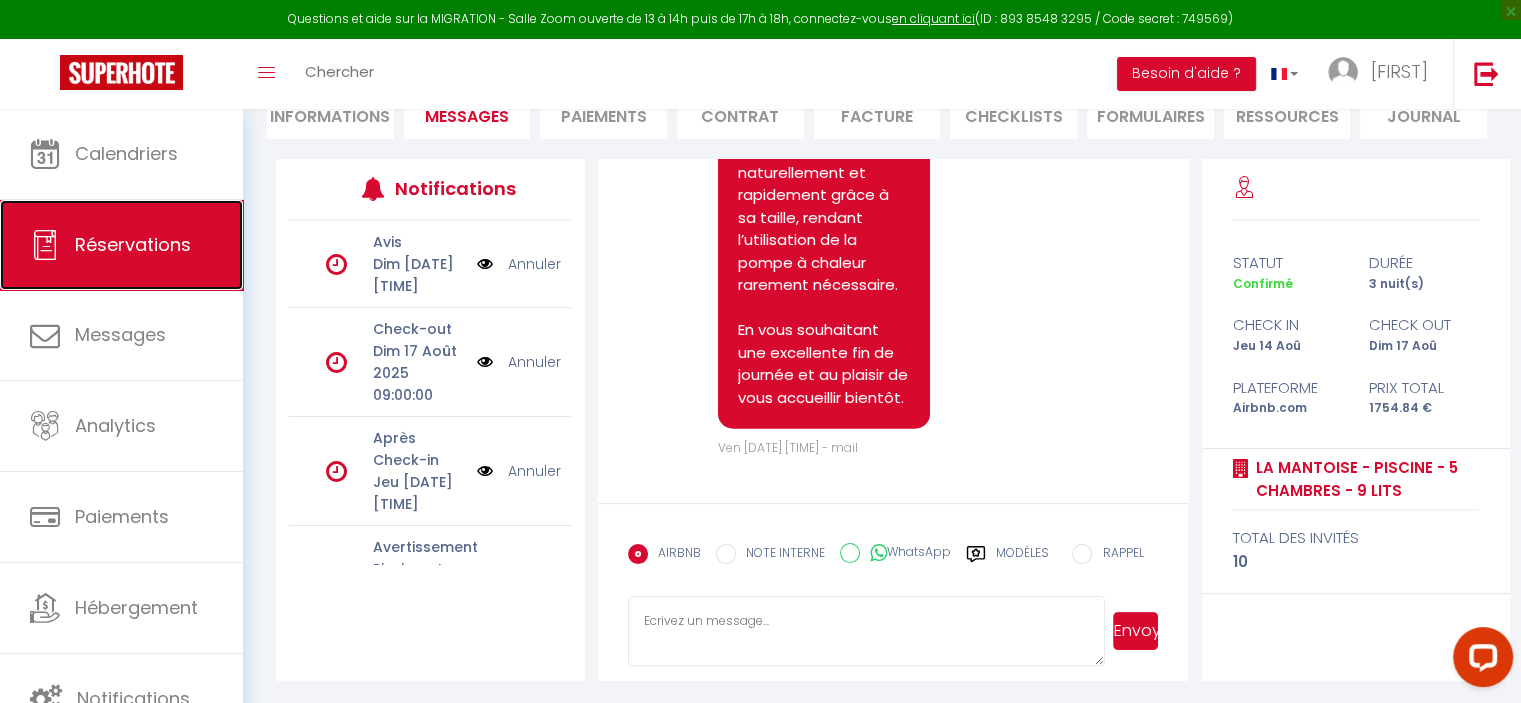 click on "Réservations" at bounding box center (133, 244) 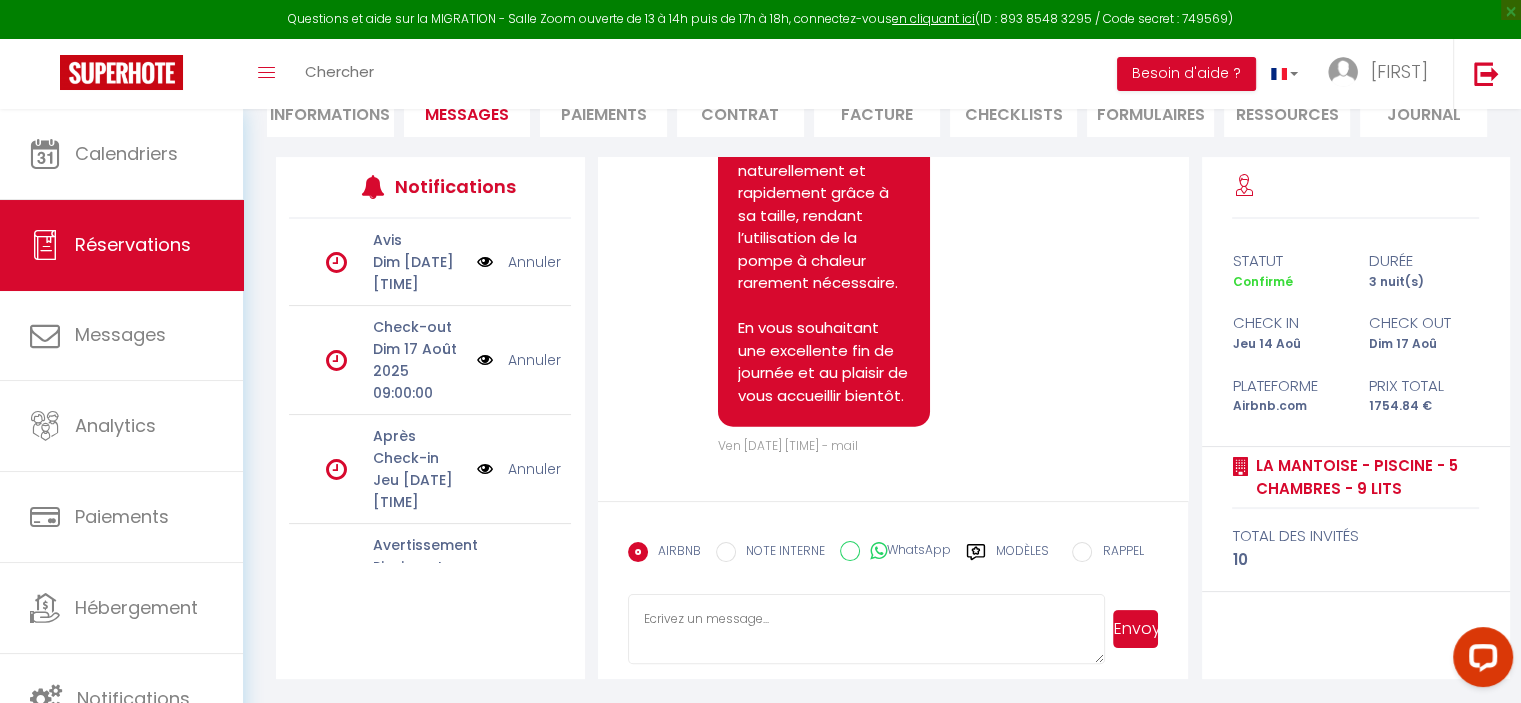 select on "not_cancelled" 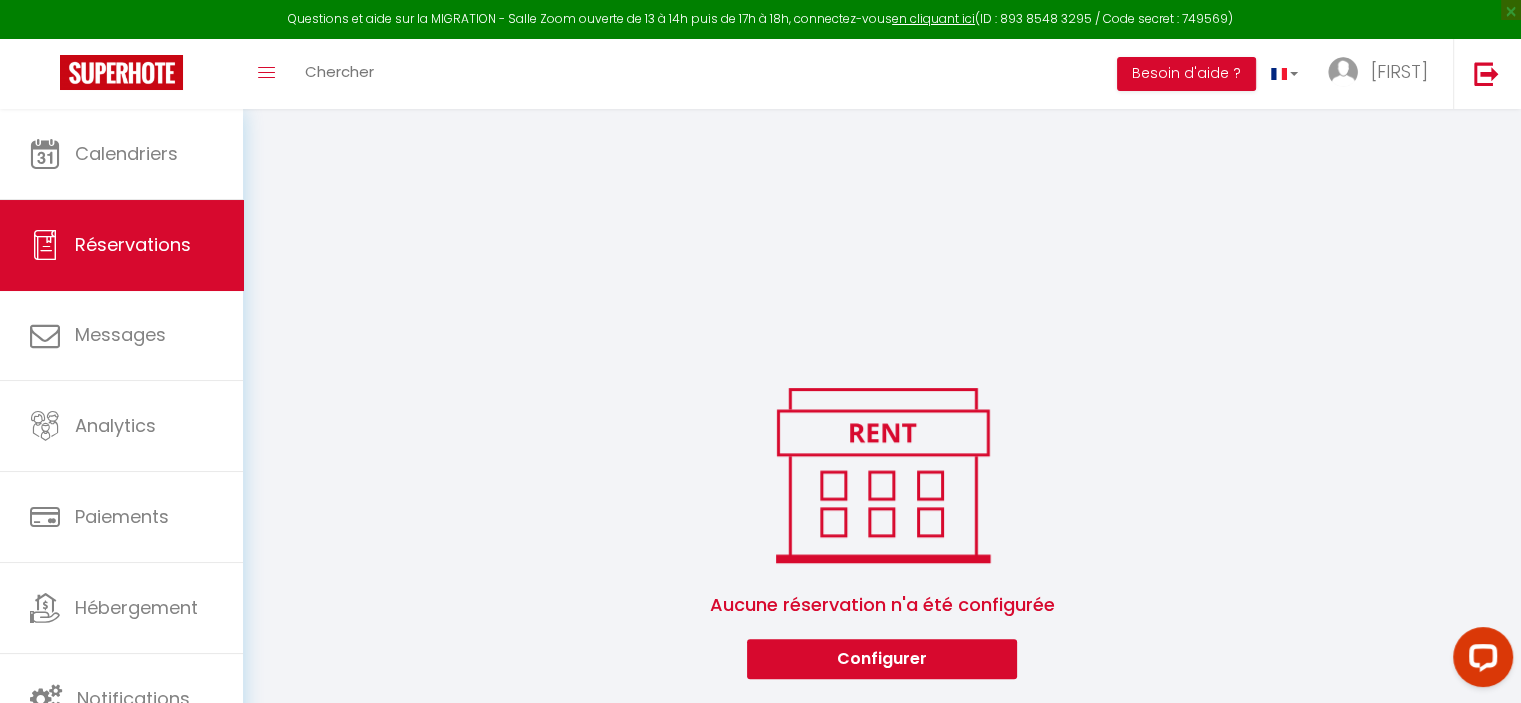 scroll, scrollTop: 1427, scrollLeft: 0, axis: vertical 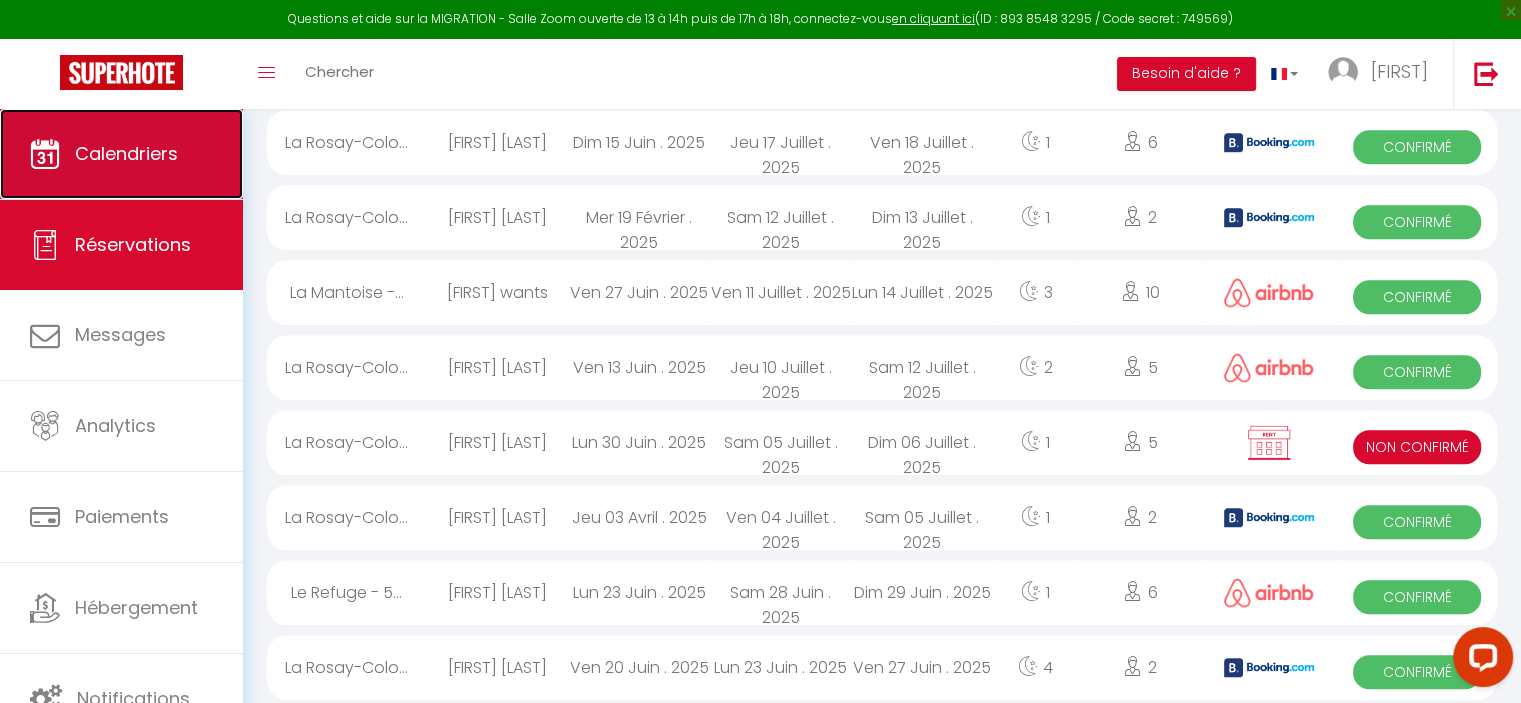 click on "Calendriers" at bounding box center [121, 154] 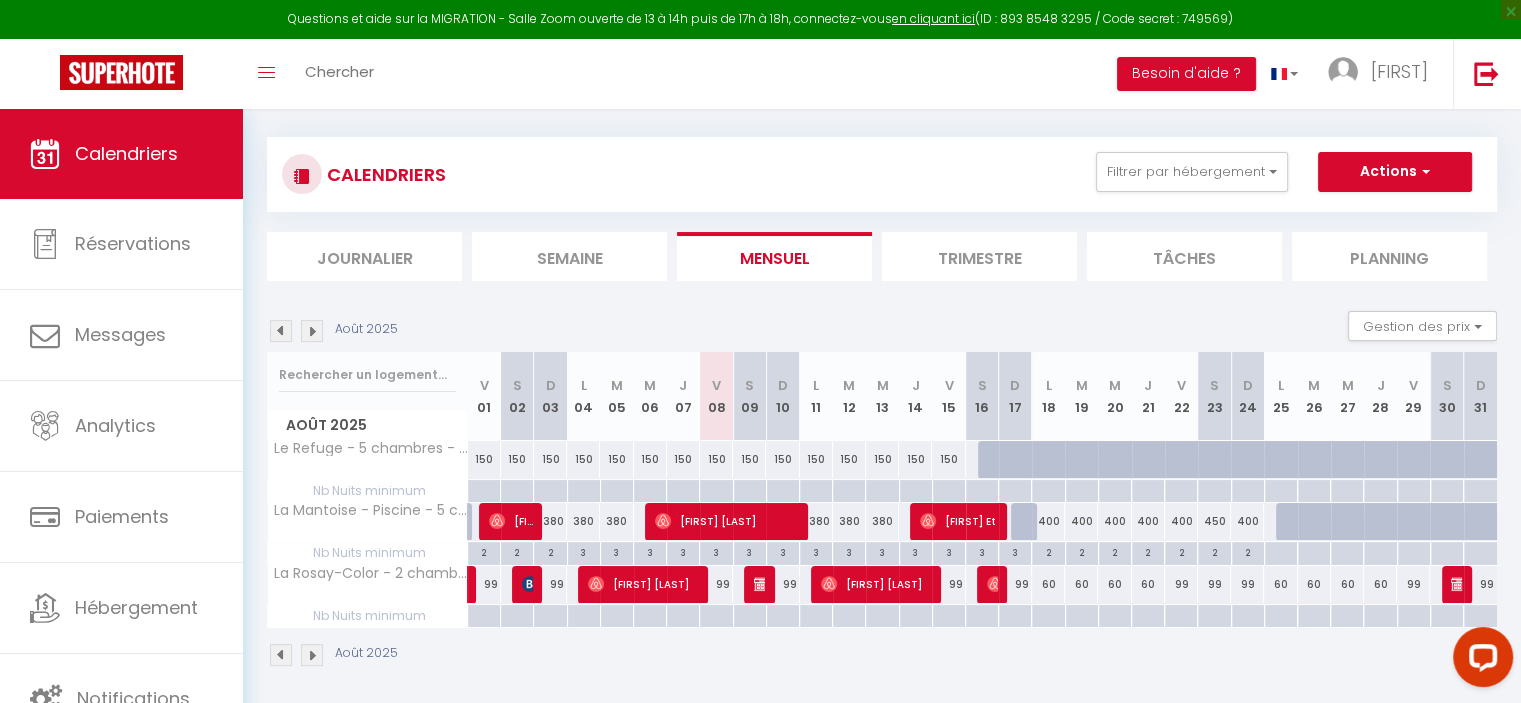 scroll, scrollTop: 108, scrollLeft: 0, axis: vertical 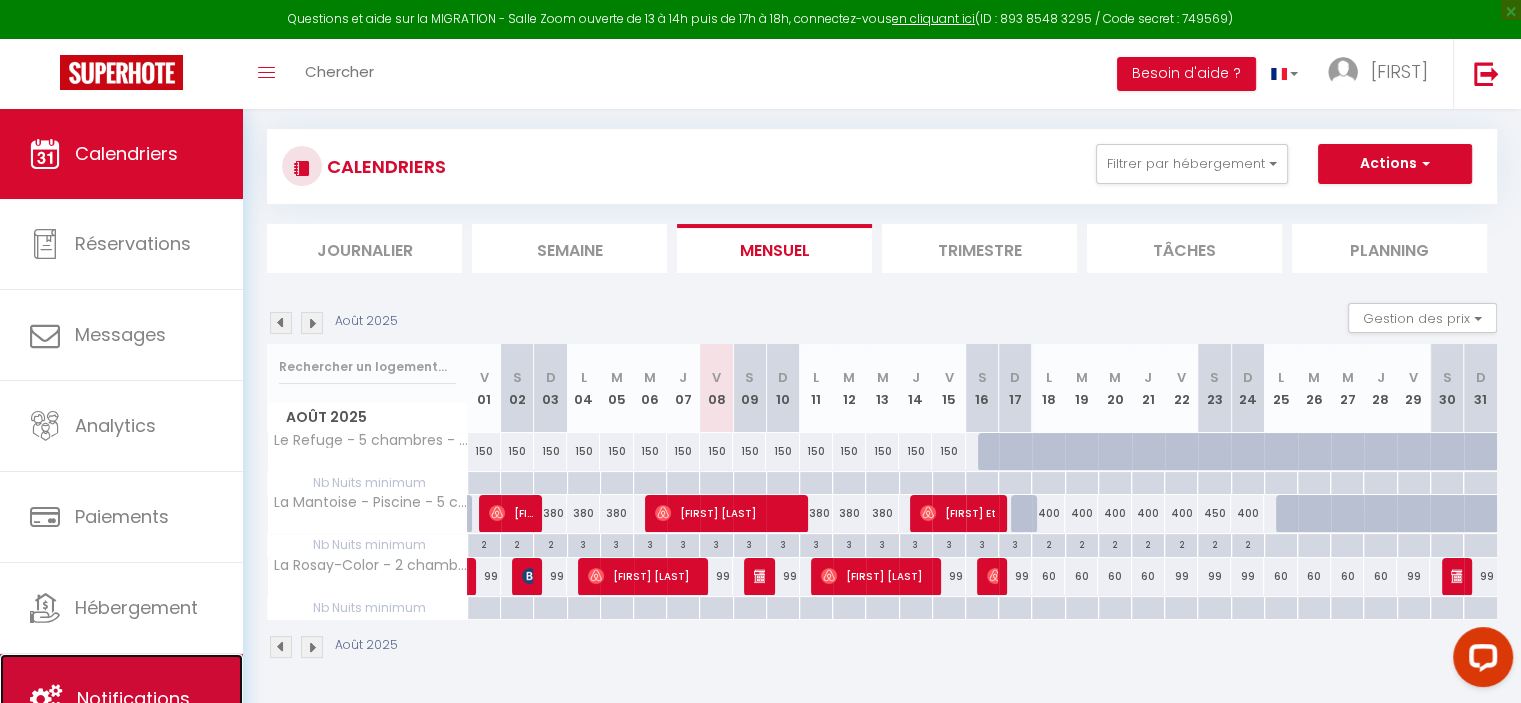 click on "Notifications" at bounding box center (121, 699) 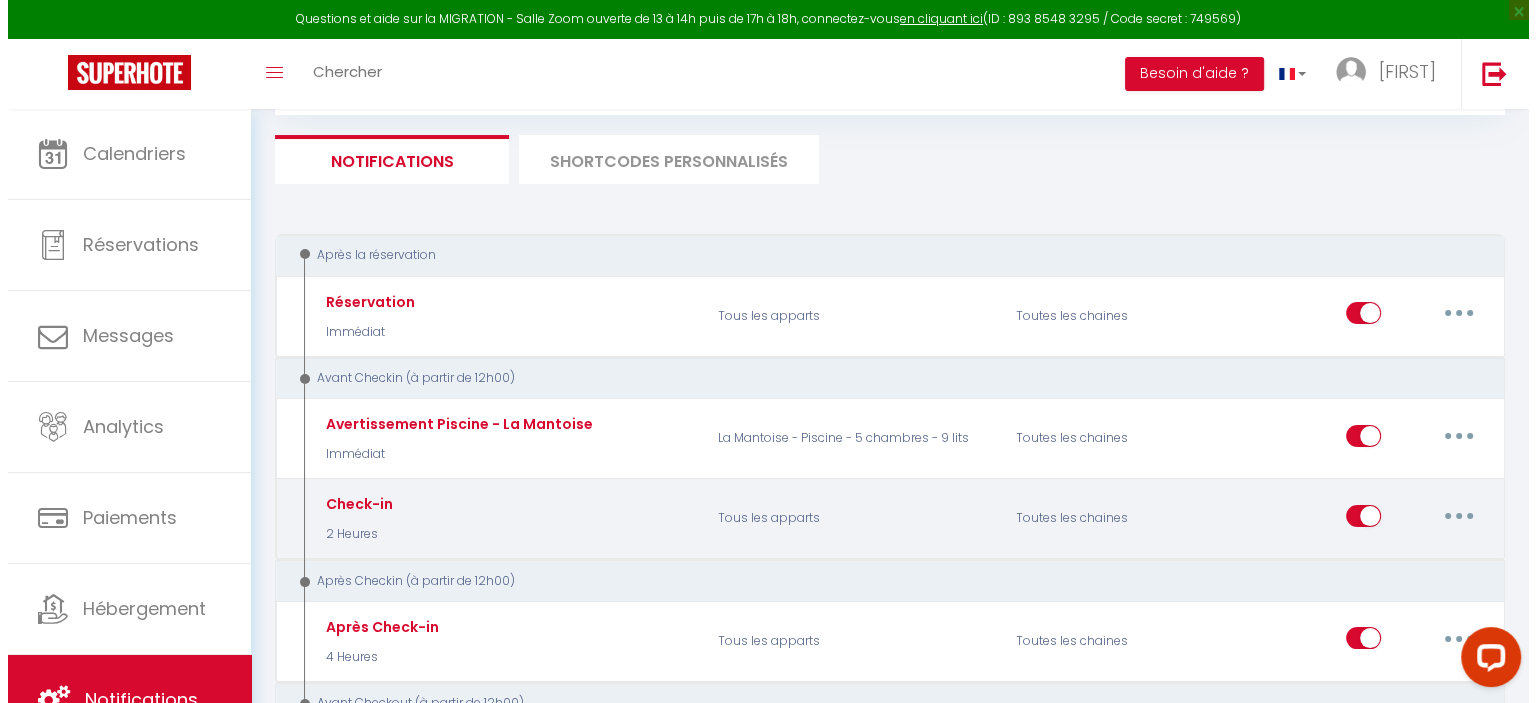 scroll, scrollTop: 200, scrollLeft: 0, axis: vertical 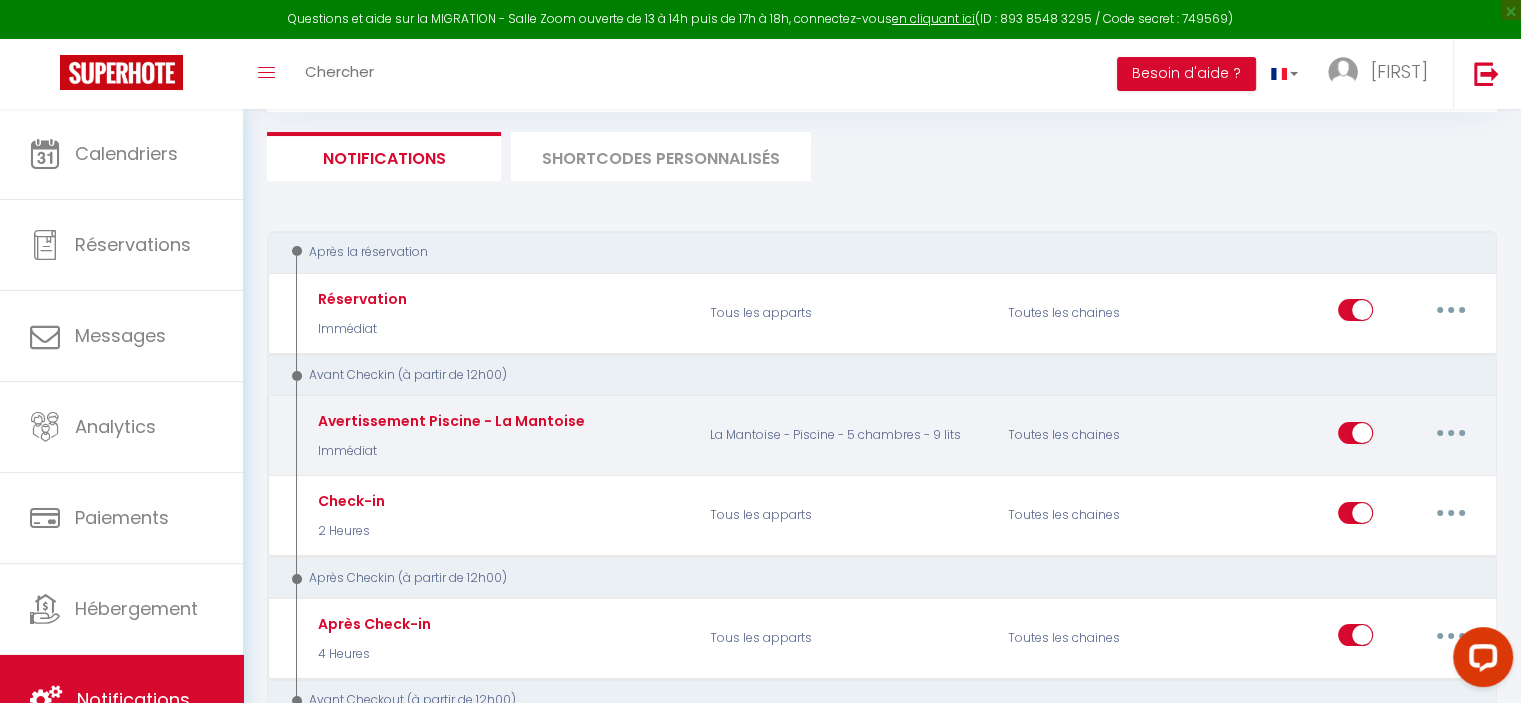 click at bounding box center [1451, 433] 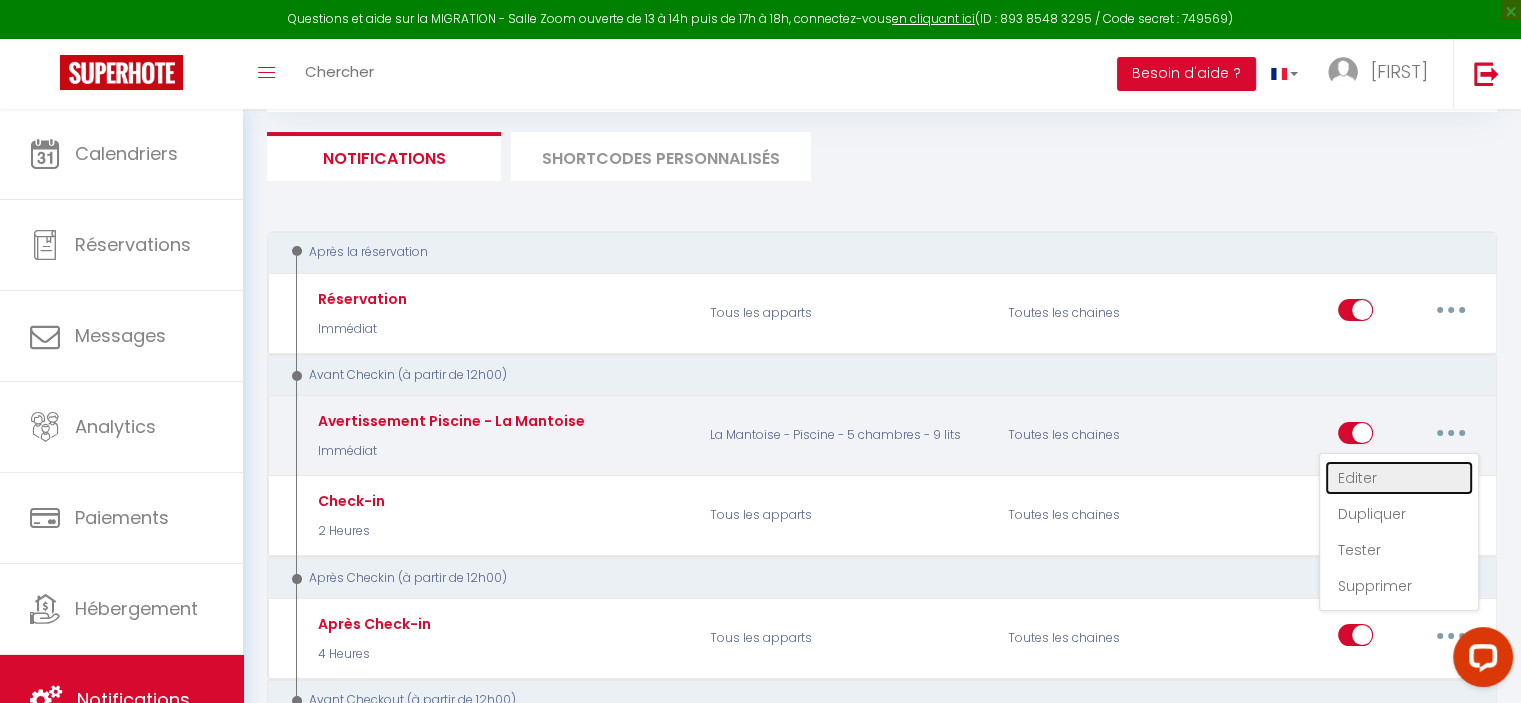 click on "Editer" at bounding box center (1399, 478) 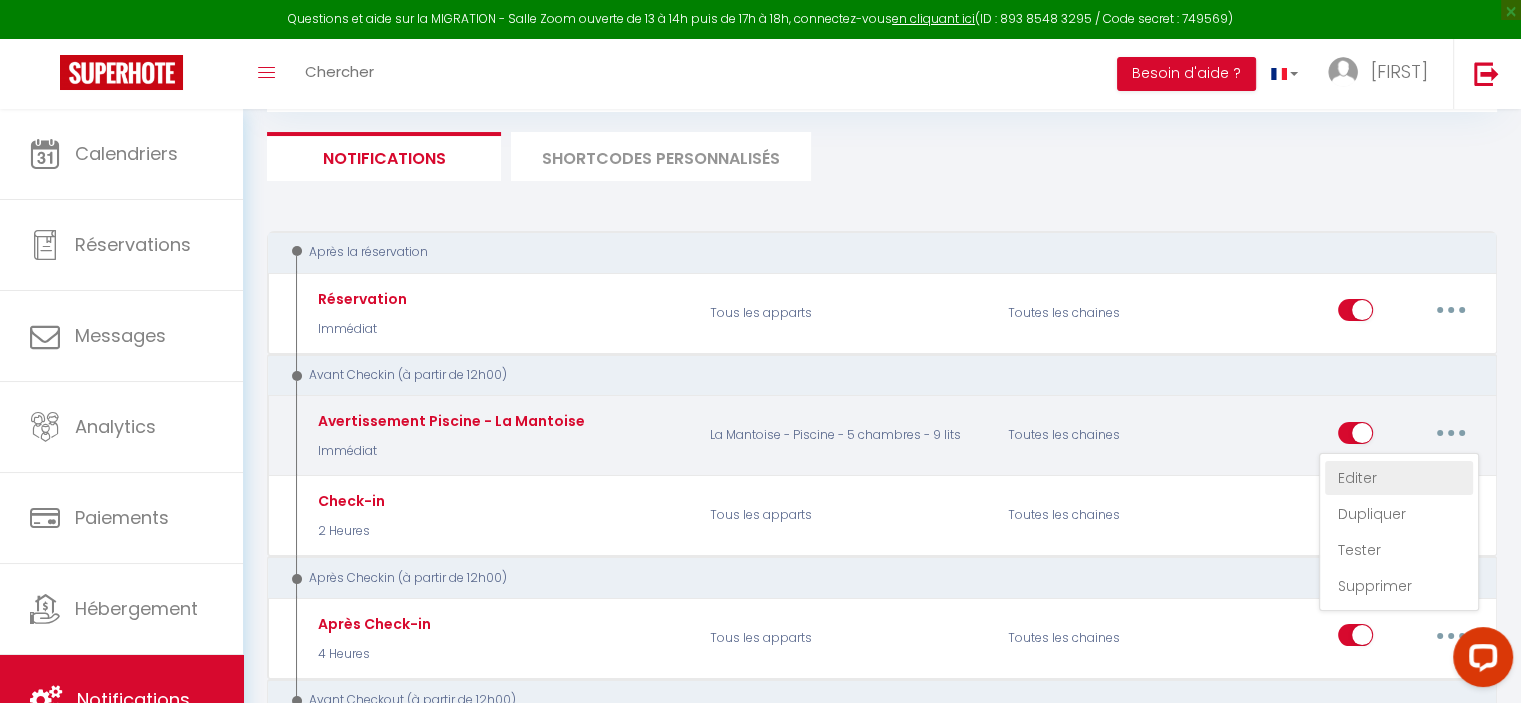 type on "Avertissement Piscine - La Mantoise" 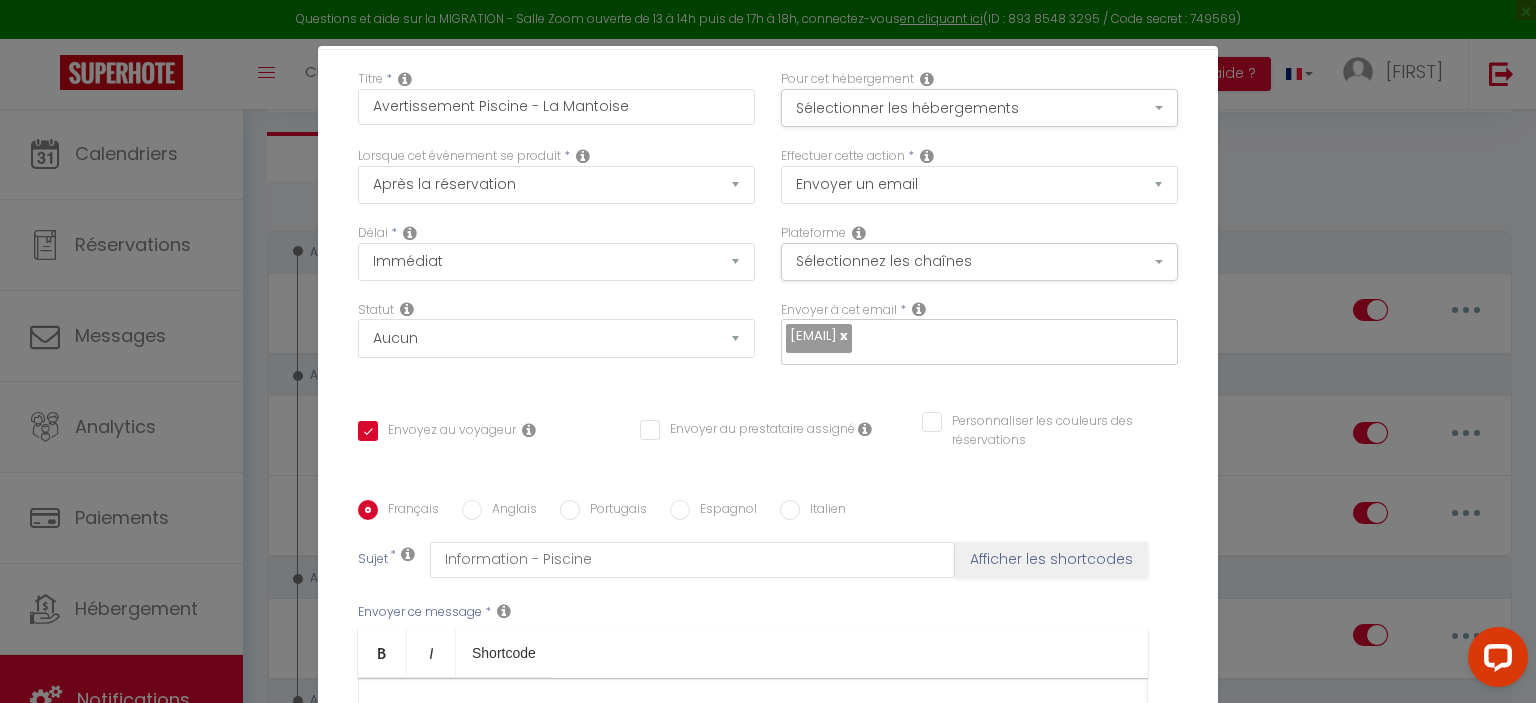scroll, scrollTop: 300, scrollLeft: 0, axis: vertical 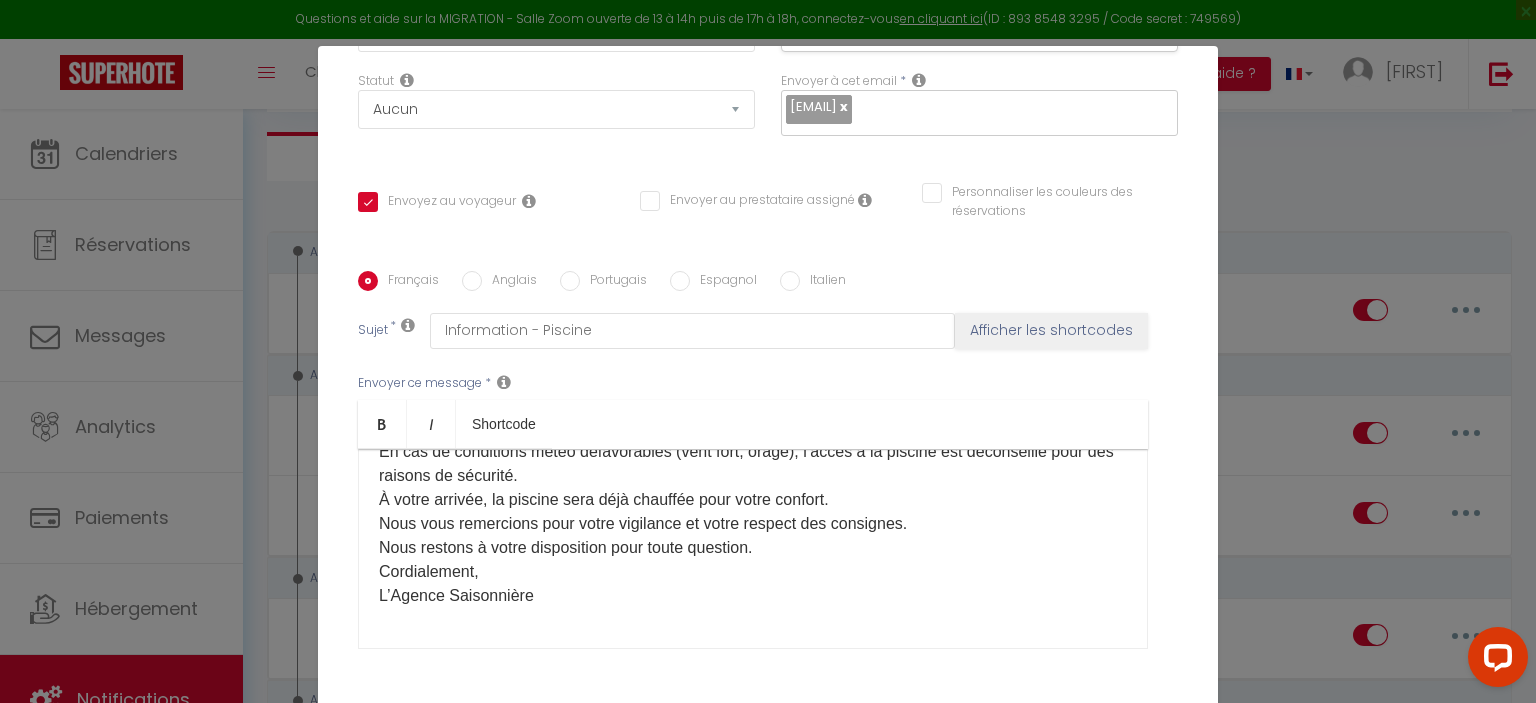 click on "[GUEST:FIRST_NAME]​, Nous vous remercions de prendre connaissance des informations ci-dessous concernant l’utilisation de la piscine durant votre séjour. L’accès et l’usage de la piscine, ainsi que de toute autre installation liée à l’eau, se font sous l’entière responsabilité des locataires. Le propriétaire ne saurait être tenu responsable en cas d’accident, de blessure ou de noyade survenus dans ou aux abords de ces installations. Consignes de sécurité à respecter : La piscine a une profondeur comprise entre 1,20 m et 1,40 m. Un dispositif de sécurité est en place : merci de le refermer systématiquement après chaque baignade. La surveillance des enfants est obligatoire : ne jamais laisser un enfant seul dans ou autour de la piscine, même pour une courte durée. L’usage de la piscine est interdit en cas de consommation d’alcool ou de toute substance altérant la vigilance. La plongée est interdite, sauf indication spécifique, en raison des risques de blessures graves." at bounding box center [753, 344] 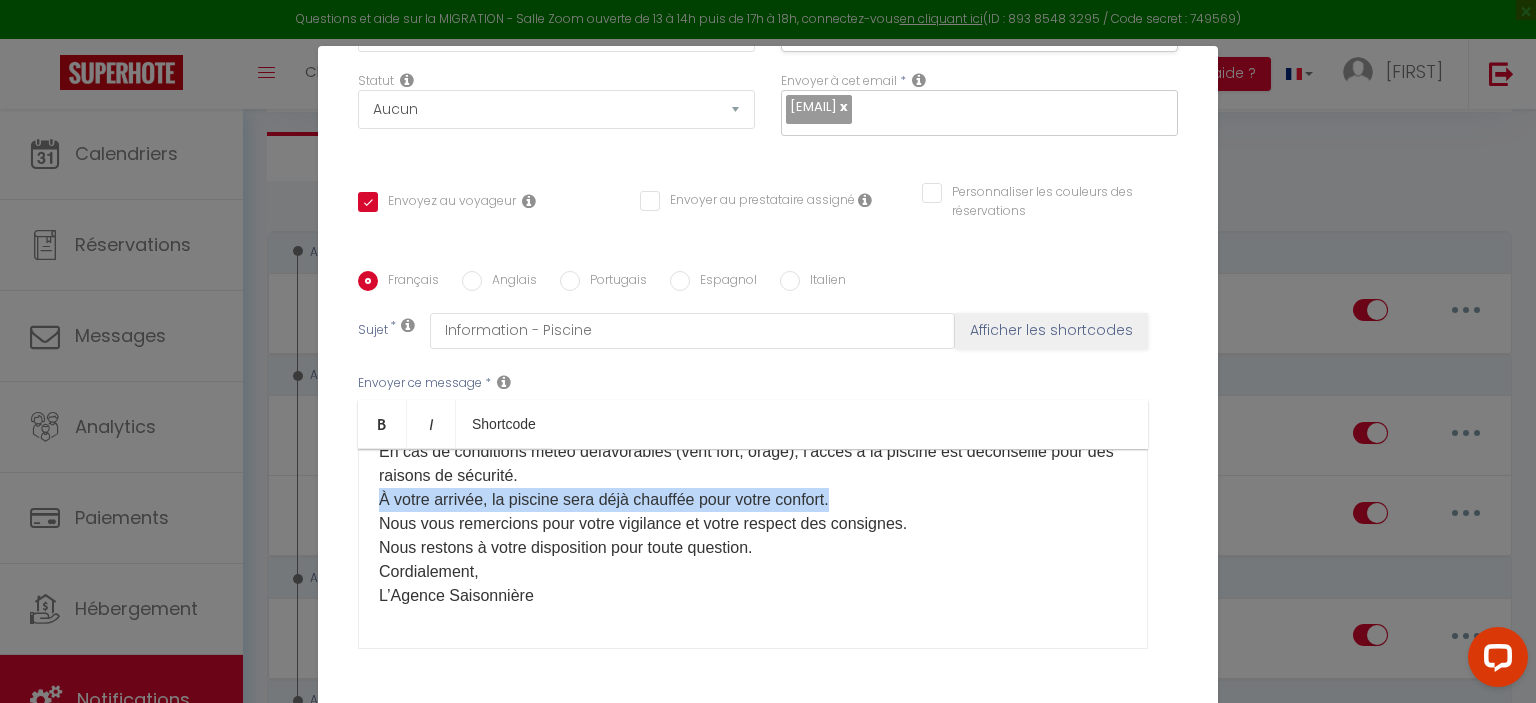 drag, startPoint x: 852, startPoint y: 541, endPoint x: 339, endPoint y: 531, distance: 513.0975 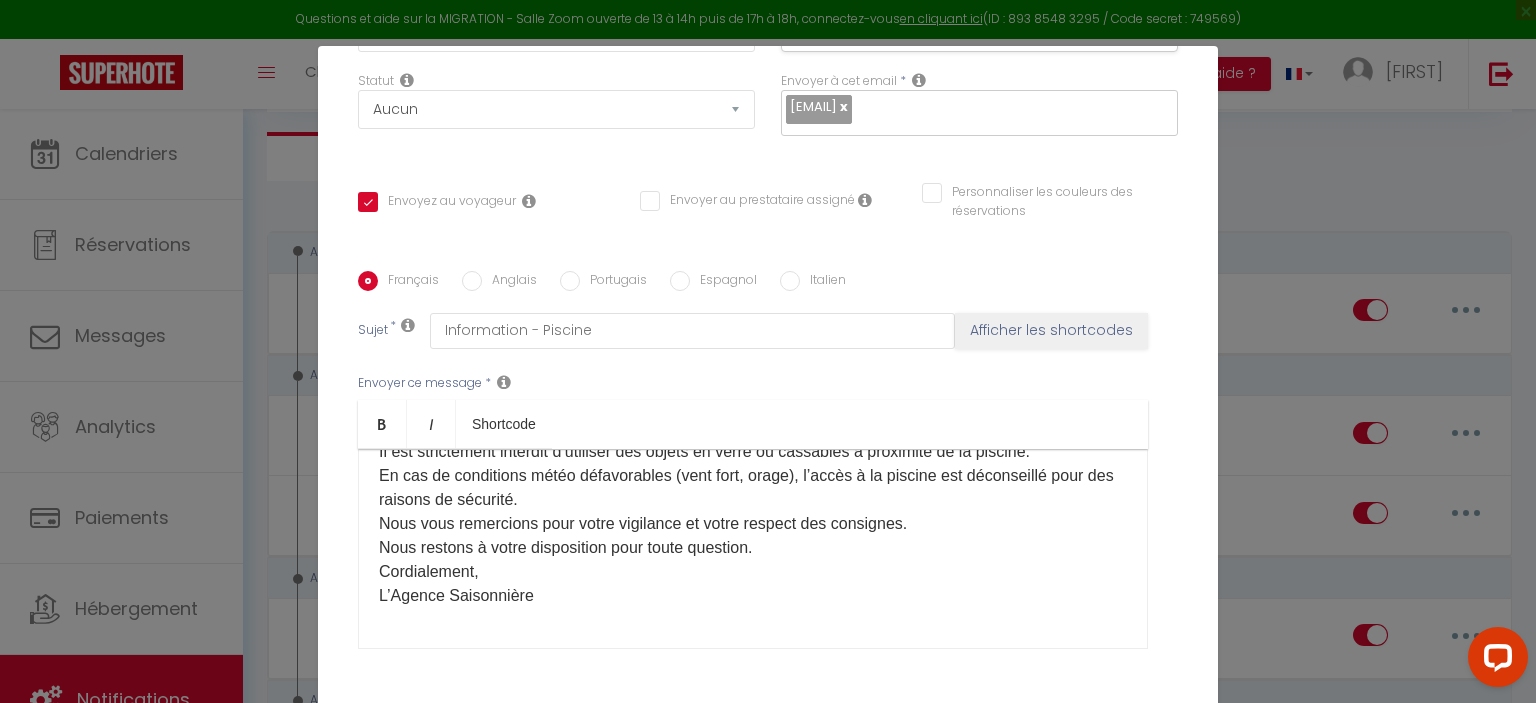 scroll, scrollTop: 389, scrollLeft: 0, axis: vertical 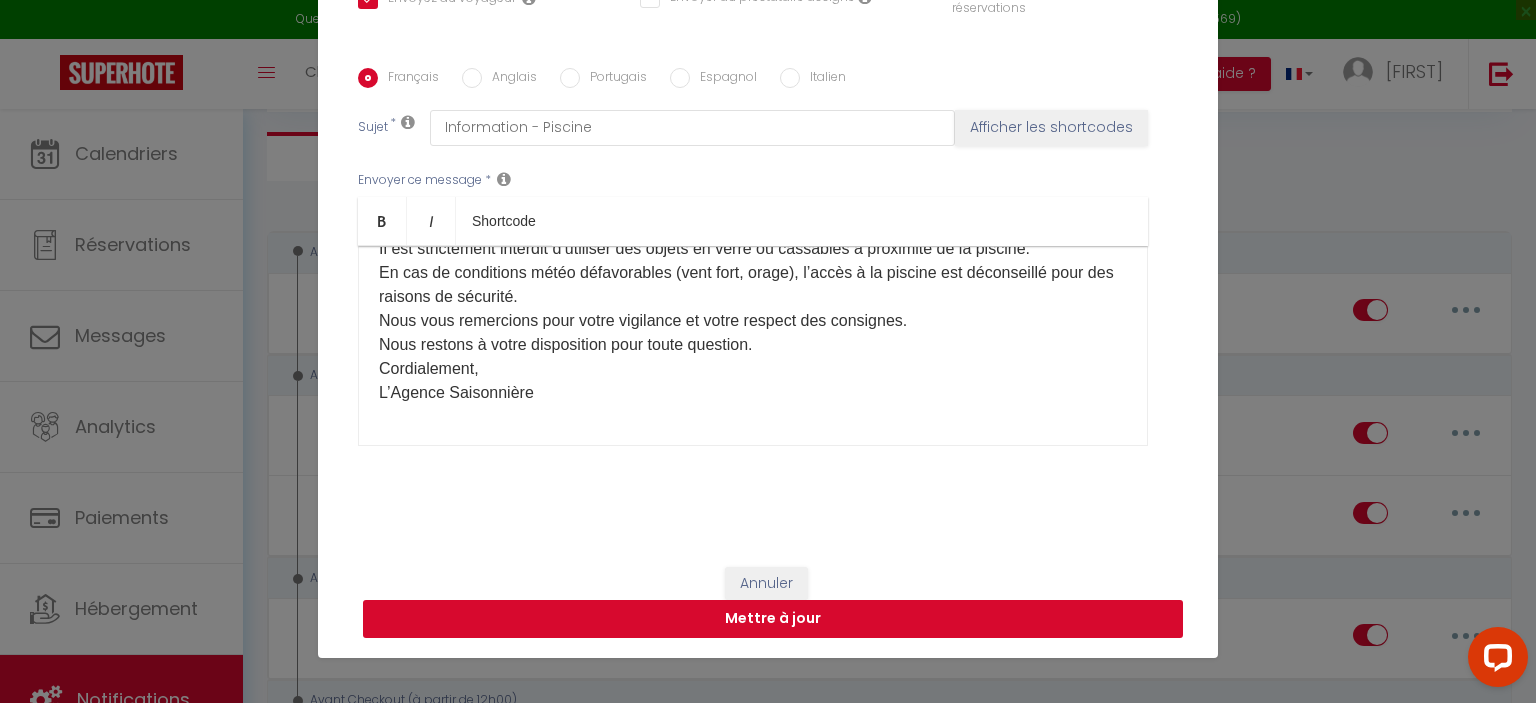 click on "Mettre à jour" at bounding box center (773, 619) 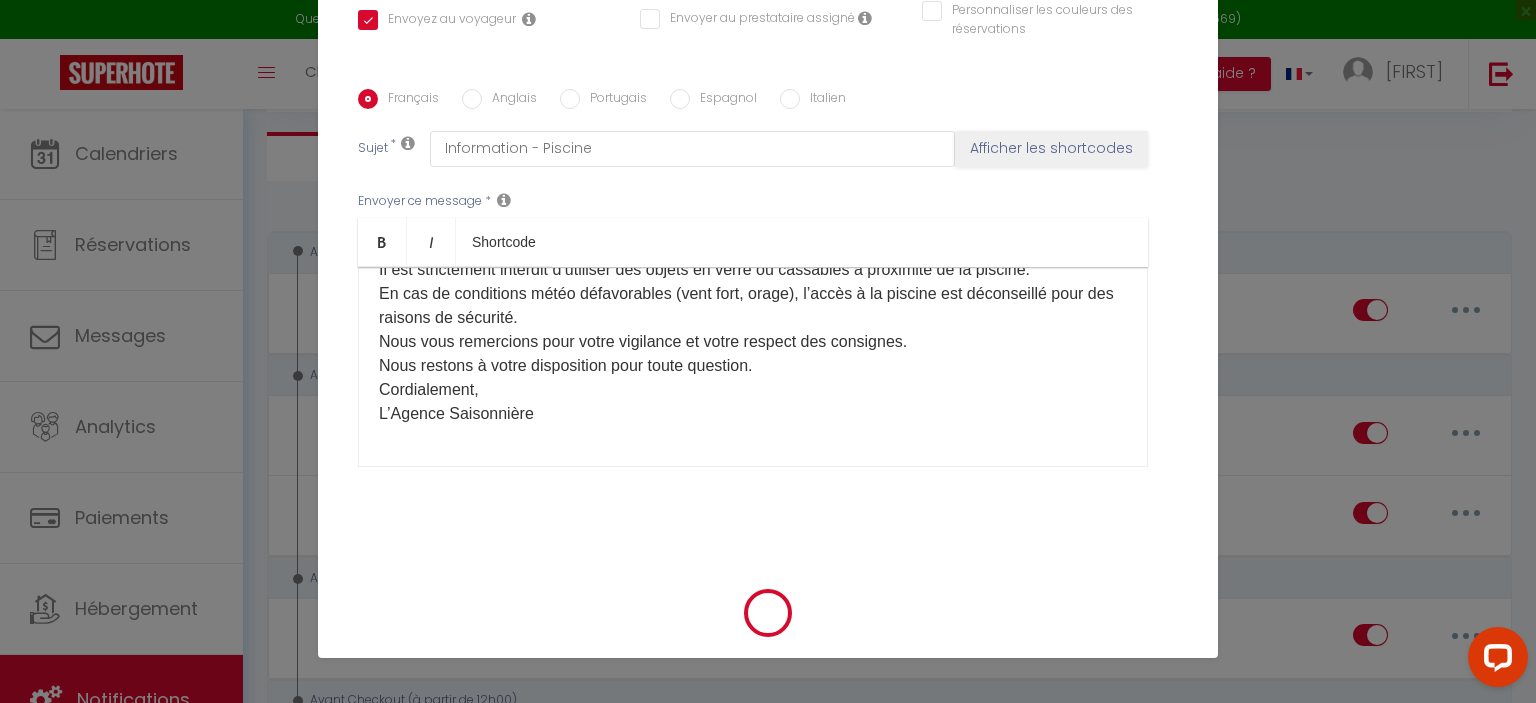 checkbox on "true" 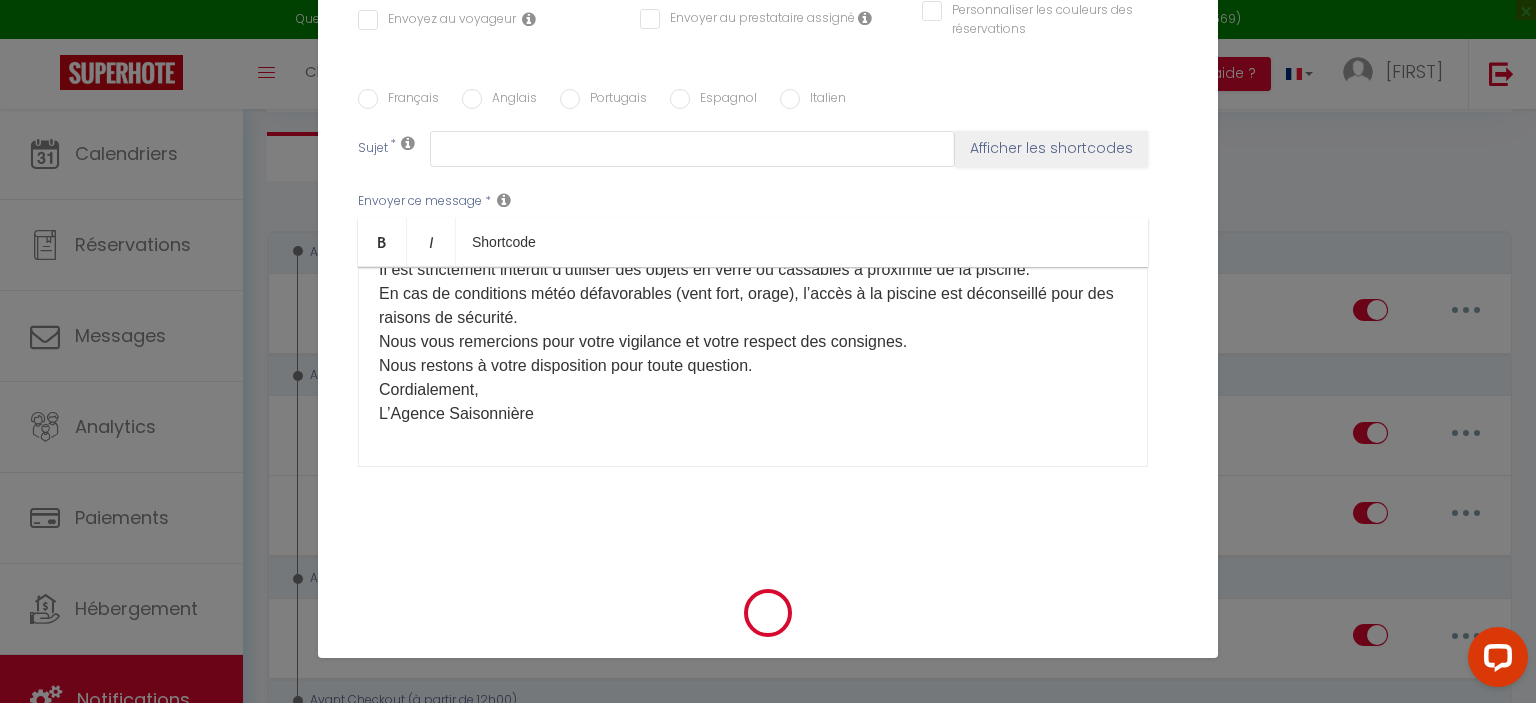 scroll, scrollTop: 0, scrollLeft: 0, axis: both 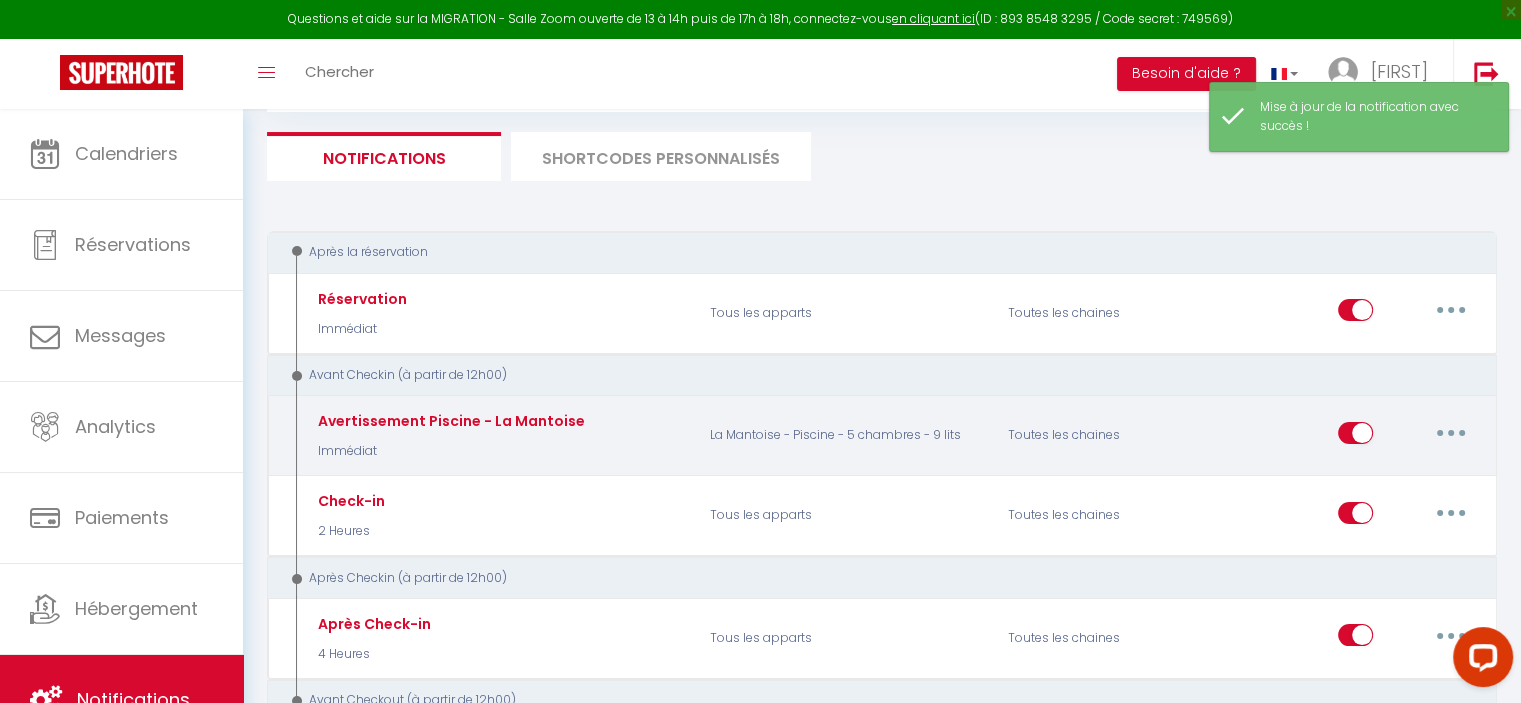 click at bounding box center [1451, 433] 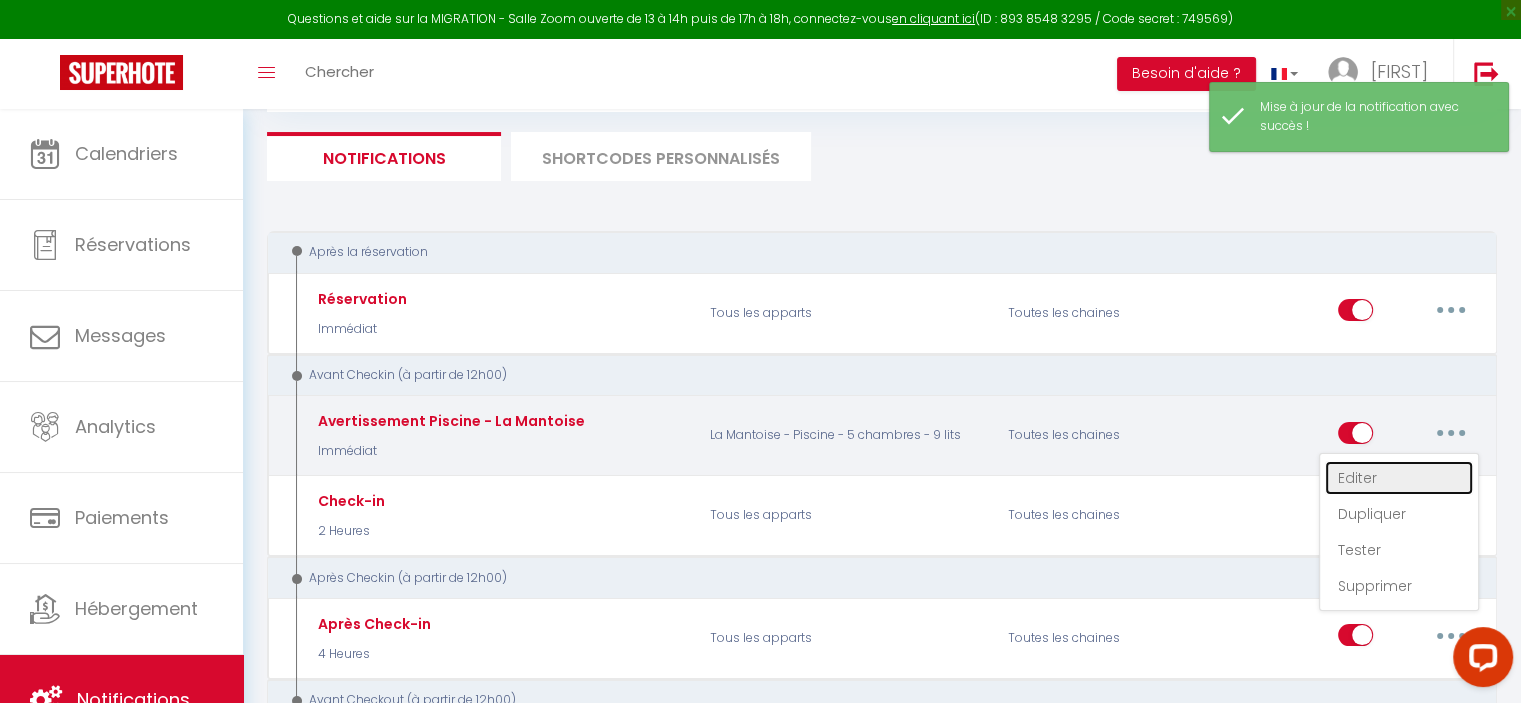 click on "Editer" at bounding box center [1399, 478] 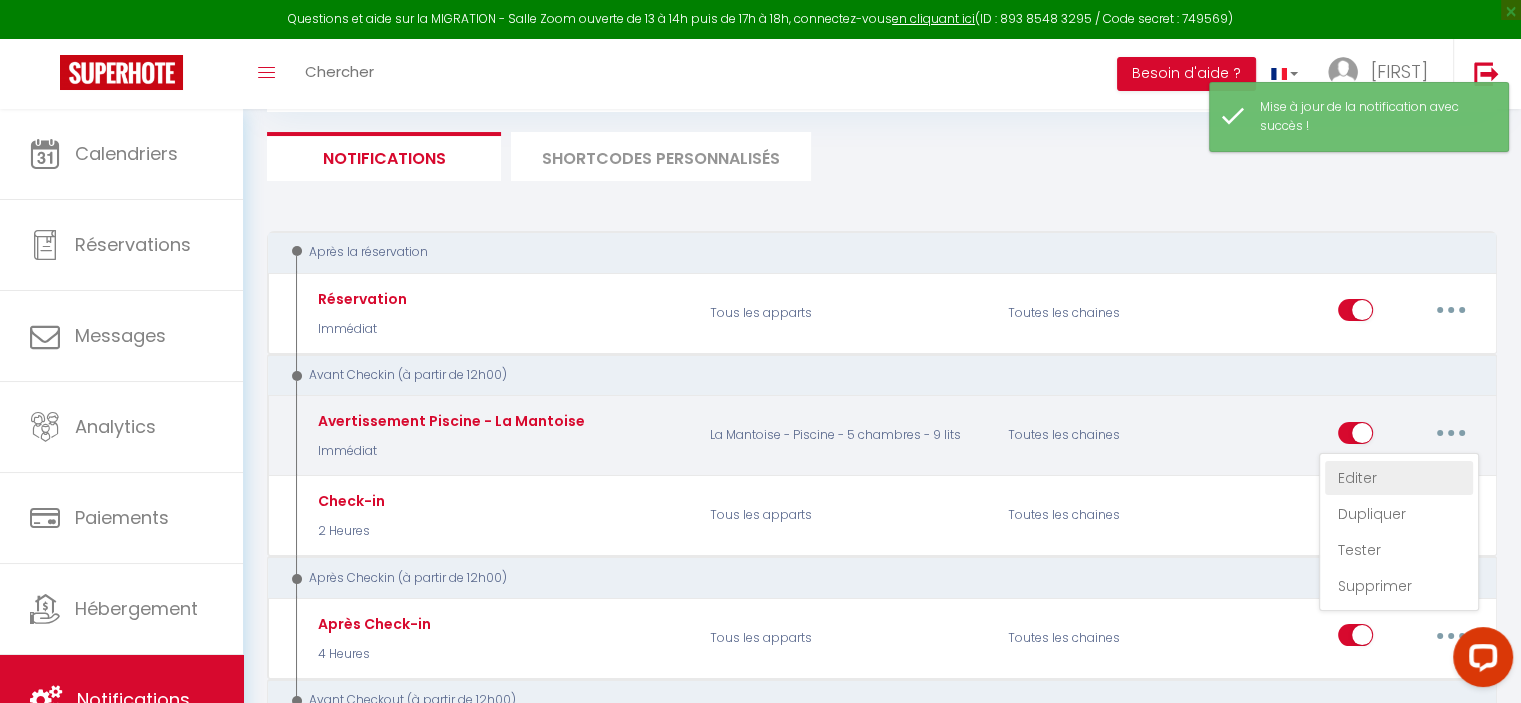 type on "Avertissement Piscine - La Mantoise" 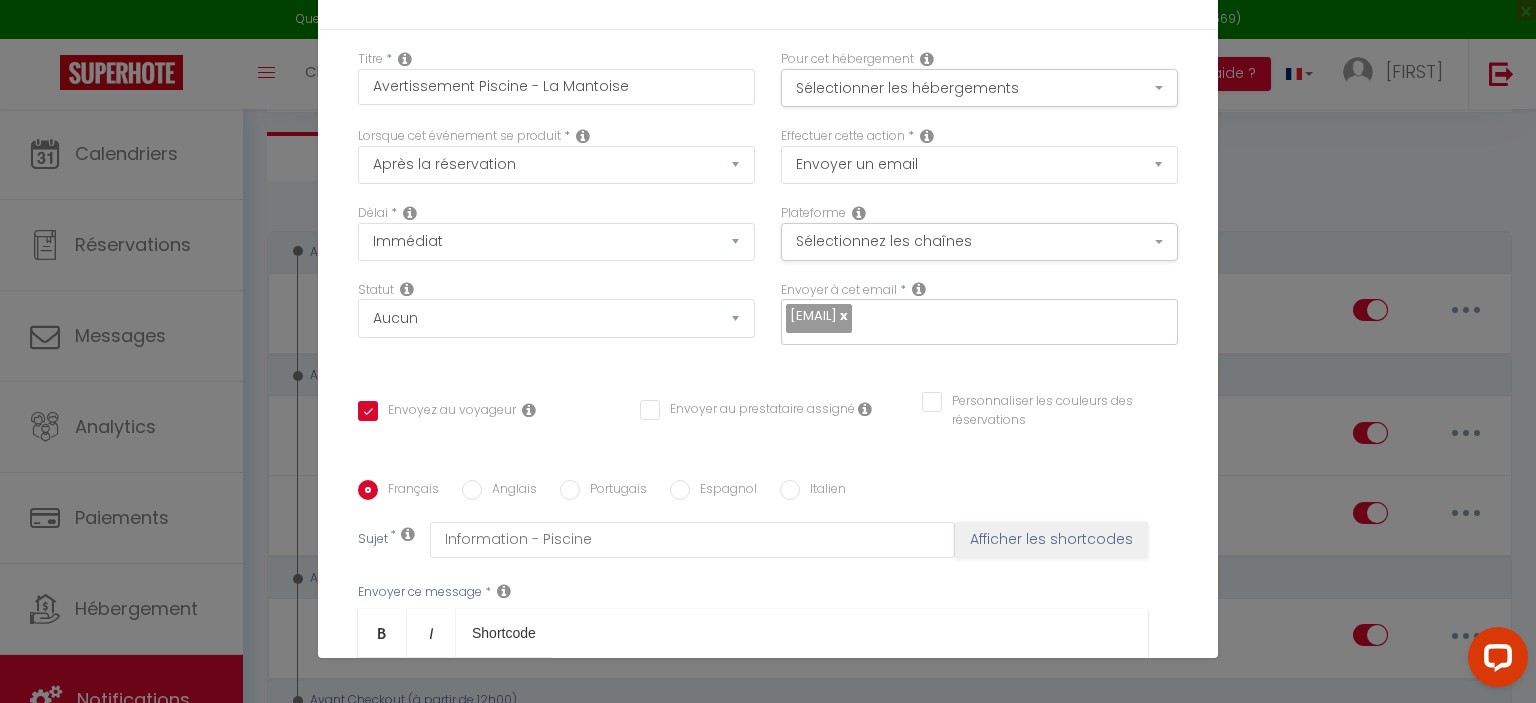 scroll, scrollTop: 0, scrollLeft: 0, axis: both 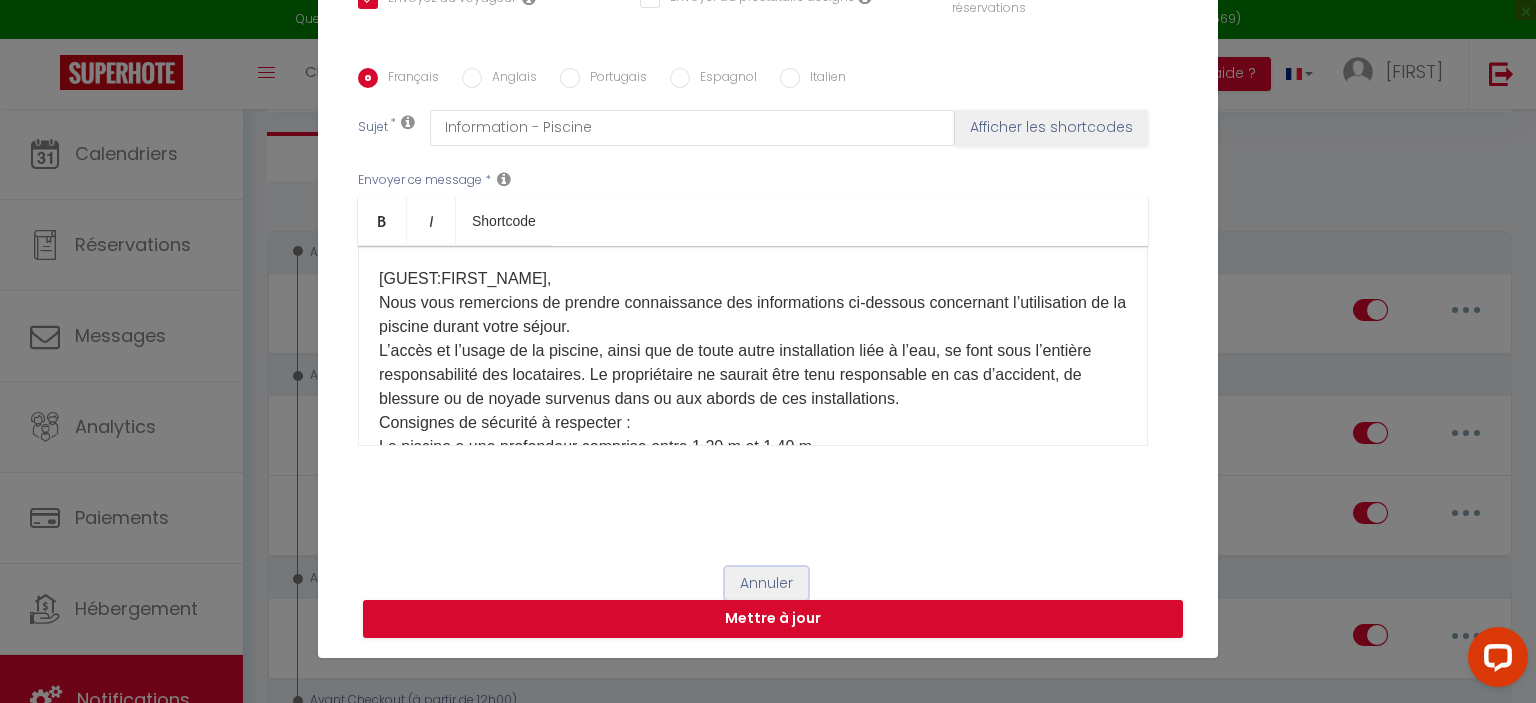 click on "Annuler" at bounding box center (766, 584) 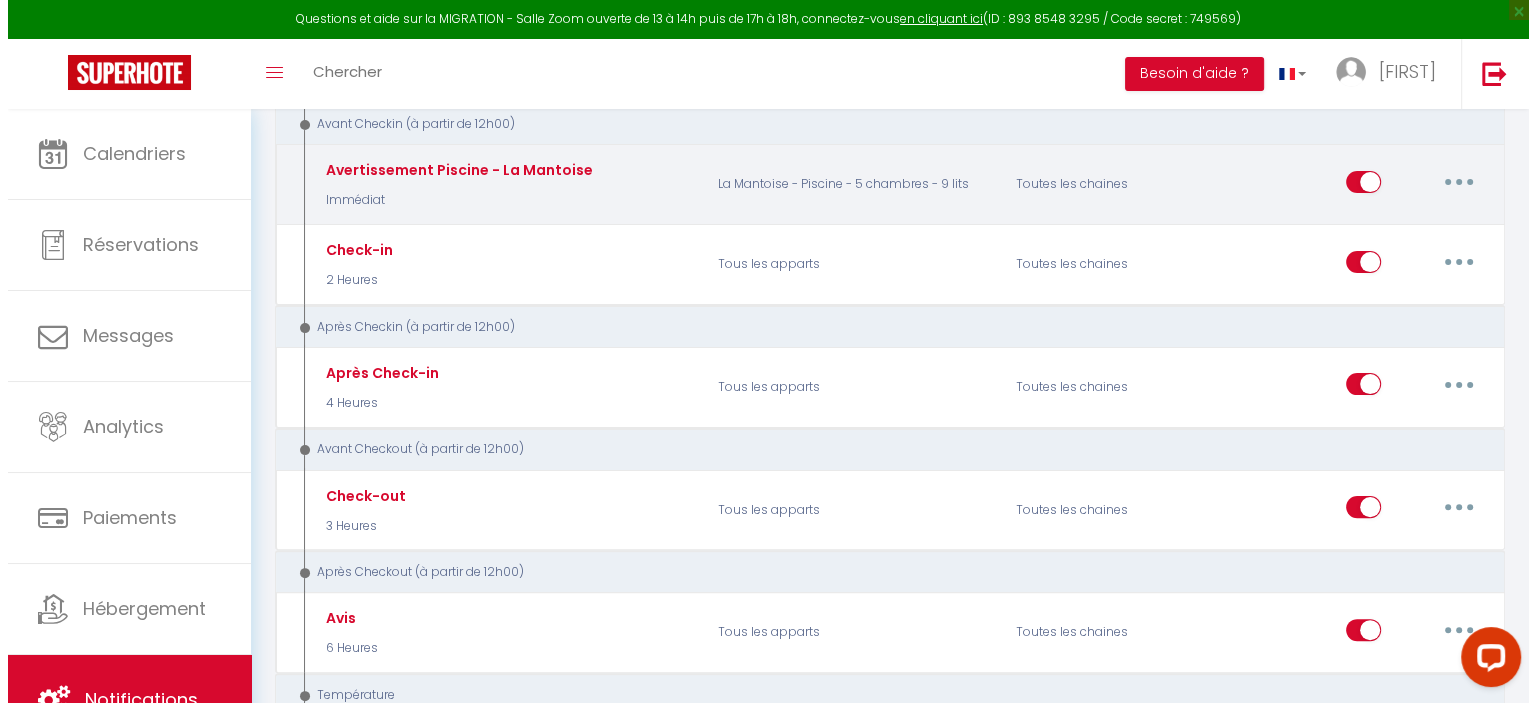 scroll, scrollTop: 500, scrollLeft: 0, axis: vertical 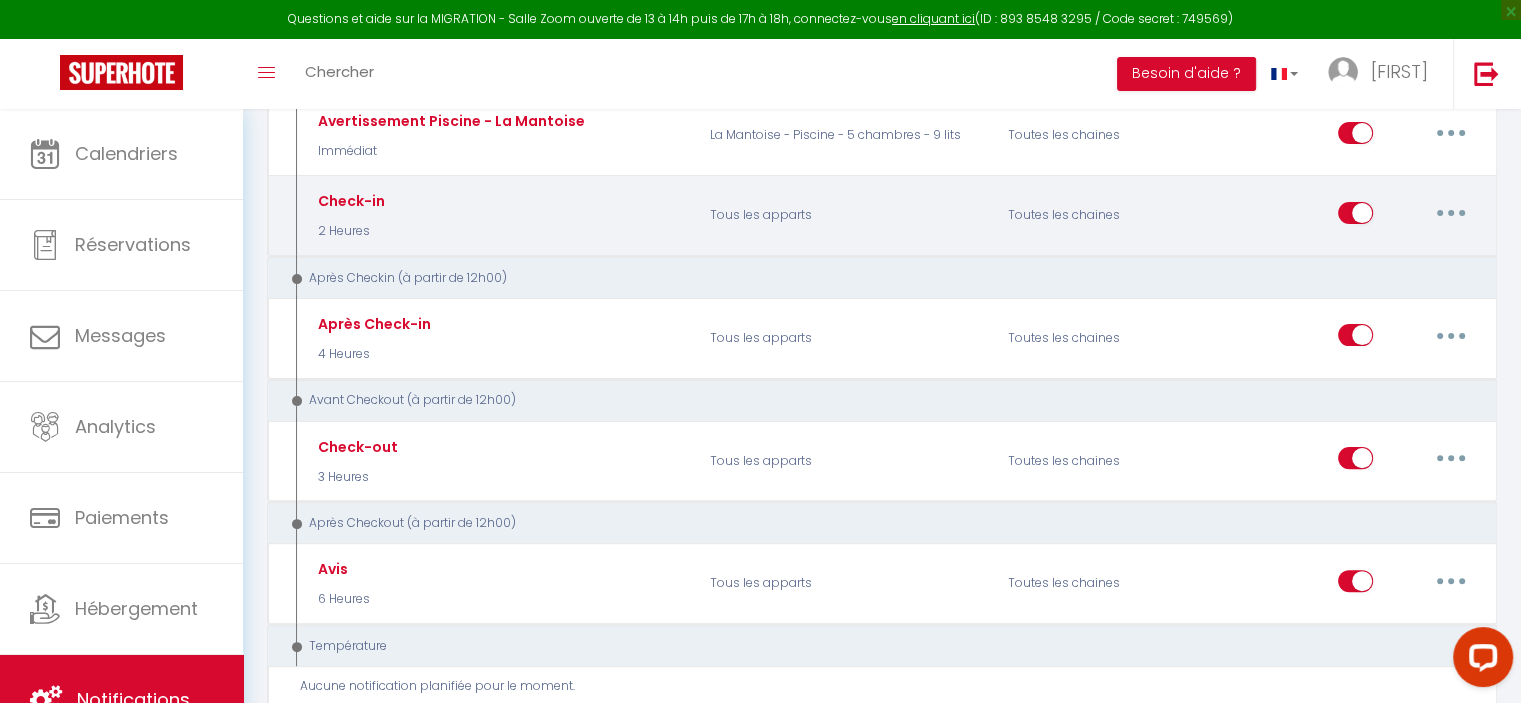 click at bounding box center [1451, 213] 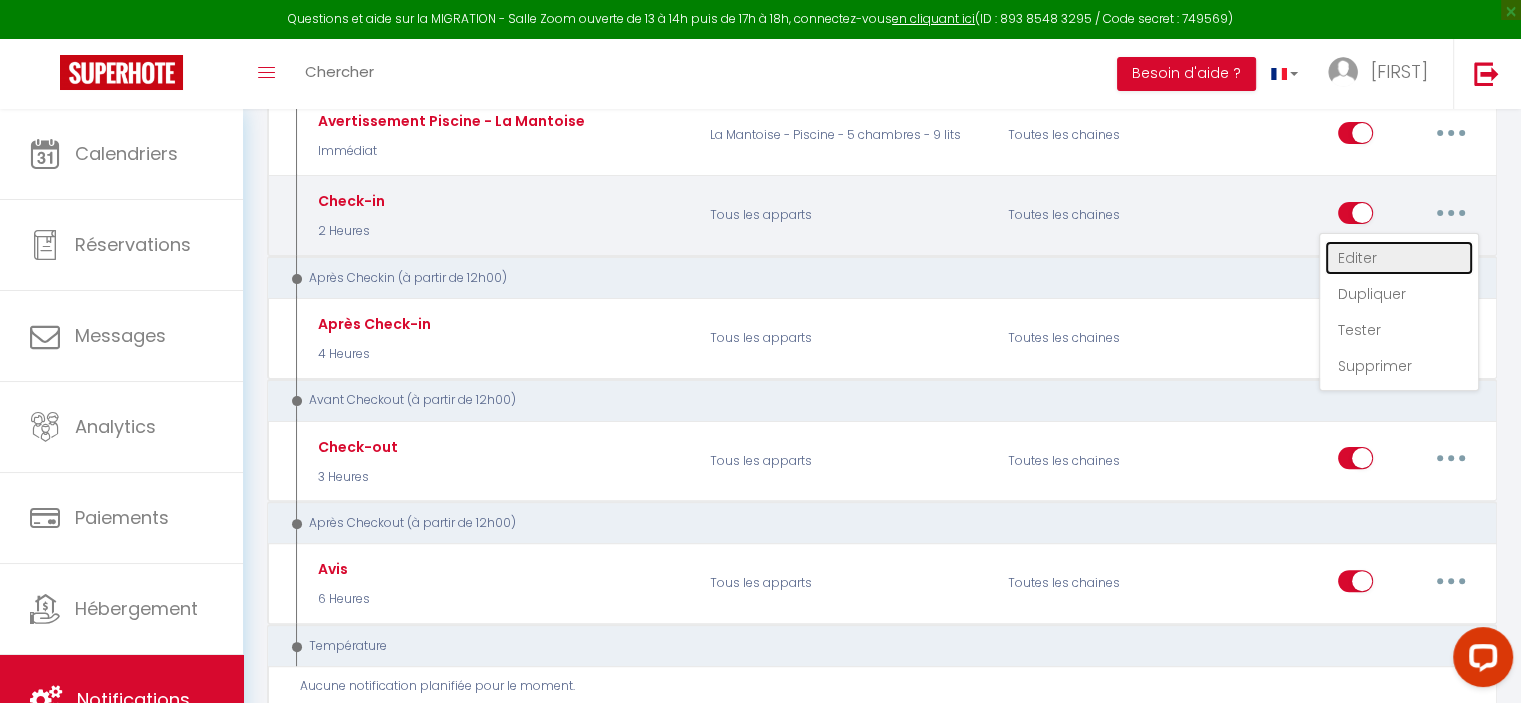click on "Editer" at bounding box center (1399, 258) 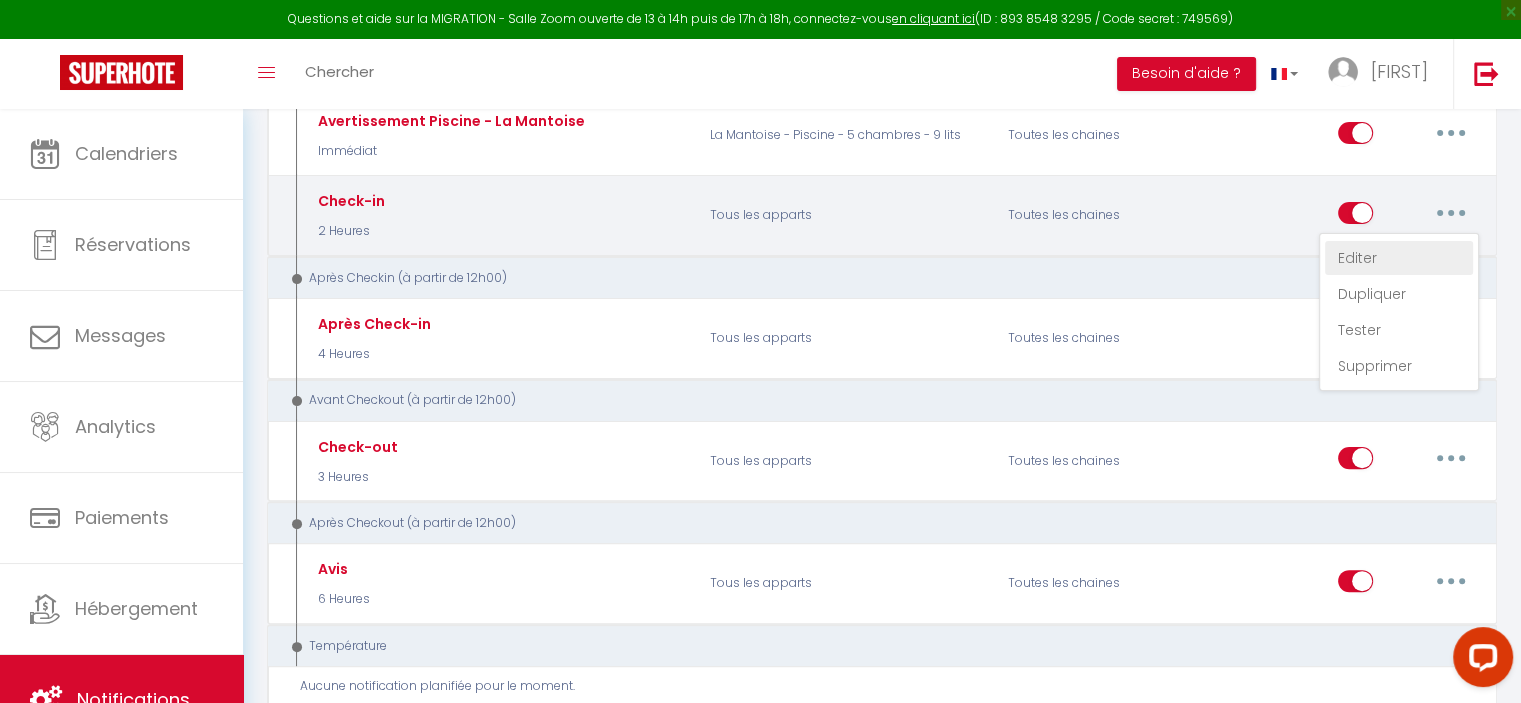 select on "2 Heures" 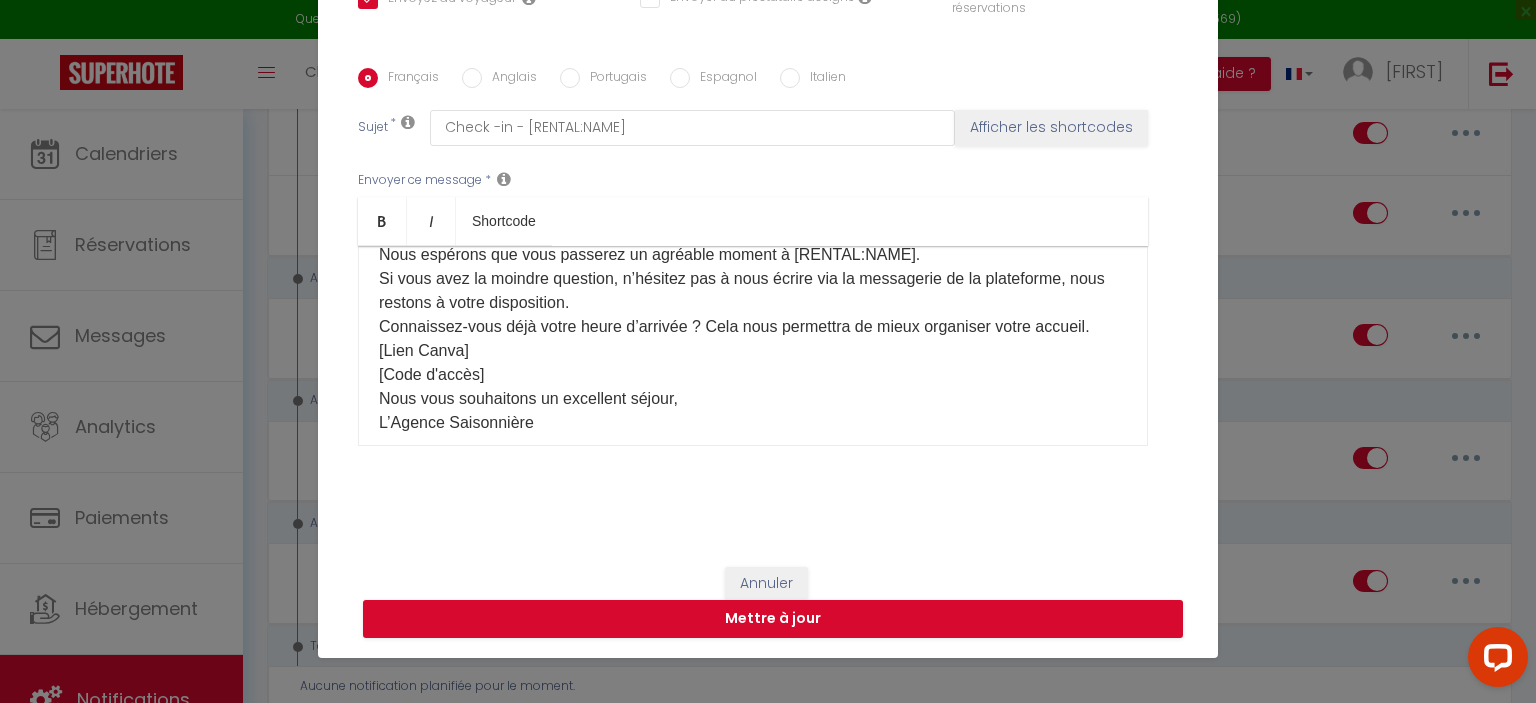scroll, scrollTop: 0, scrollLeft: 0, axis: both 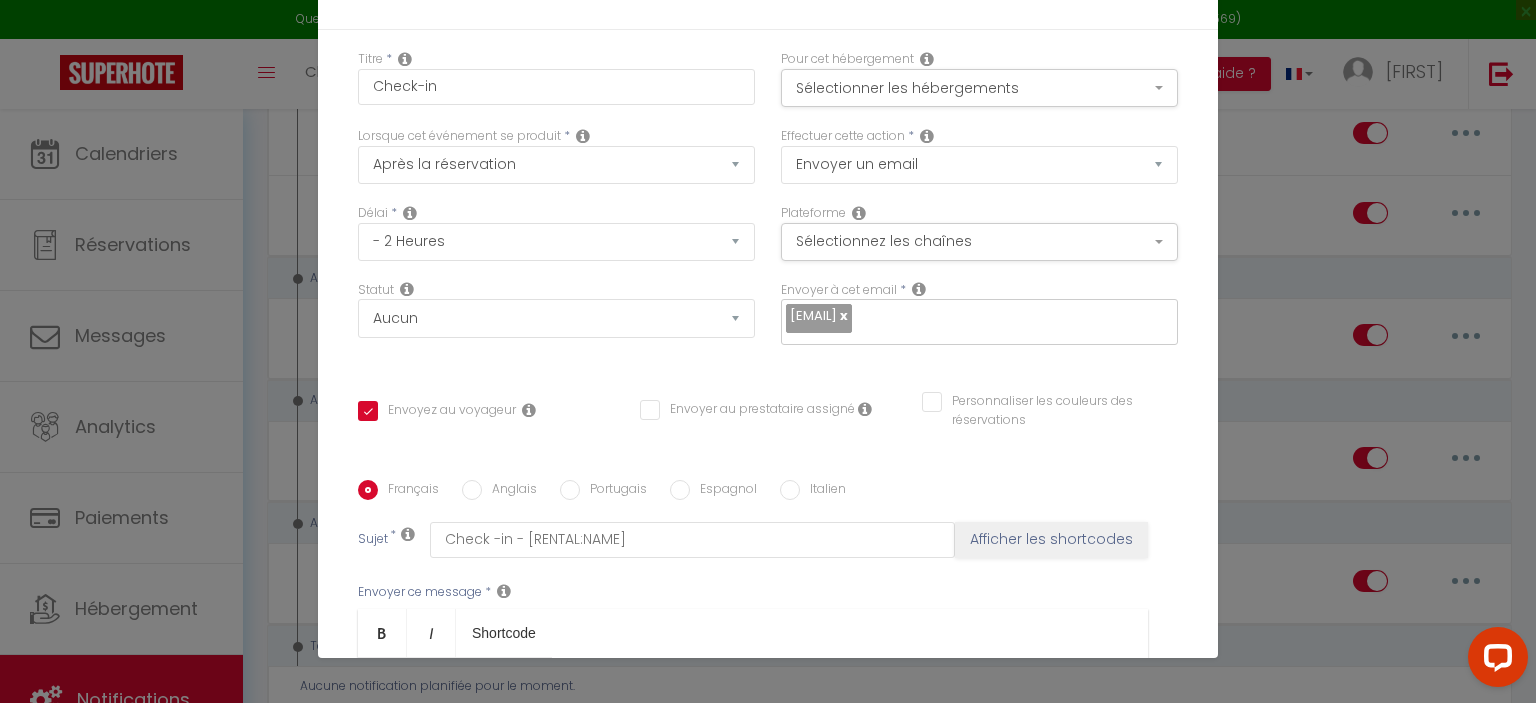 click on "Modifier la notification   ×   Titre   *     Check-in   Pour cet hébergement
Sélectionner les hébergements
Tous les apparts
Autres
Le Refuge - 5 chambres - Terrasse
La Mantoise - Piscine - 5 chambres - 9 lits
La Rosay-Color - 2 chambres - Piano - Bureau
Lorsque cet événement se produit   *      Après la réservation   Avant Checkin (à partir de 12h00)   Après Checkin (à partir de 12h00)   Avant Checkout (à partir de 12h00)   Après Checkout (à partir de 12h00)   Température   Co2   Bruit sonore   Après visualisation lien paiement   Après Paiement Lien KO   Après Caution Lien KO   Paiement OK      *" at bounding box center [768, 351] 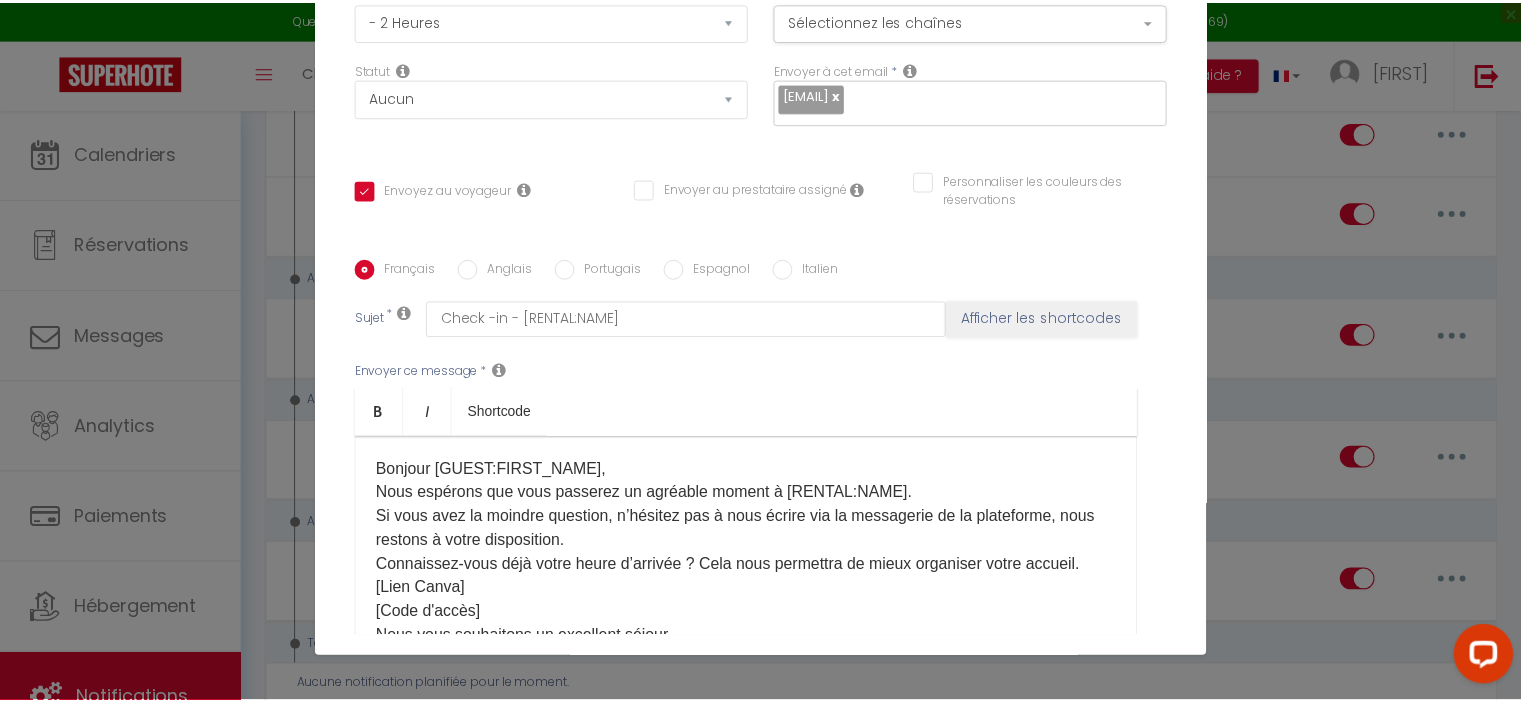 scroll, scrollTop: 440, scrollLeft: 0, axis: vertical 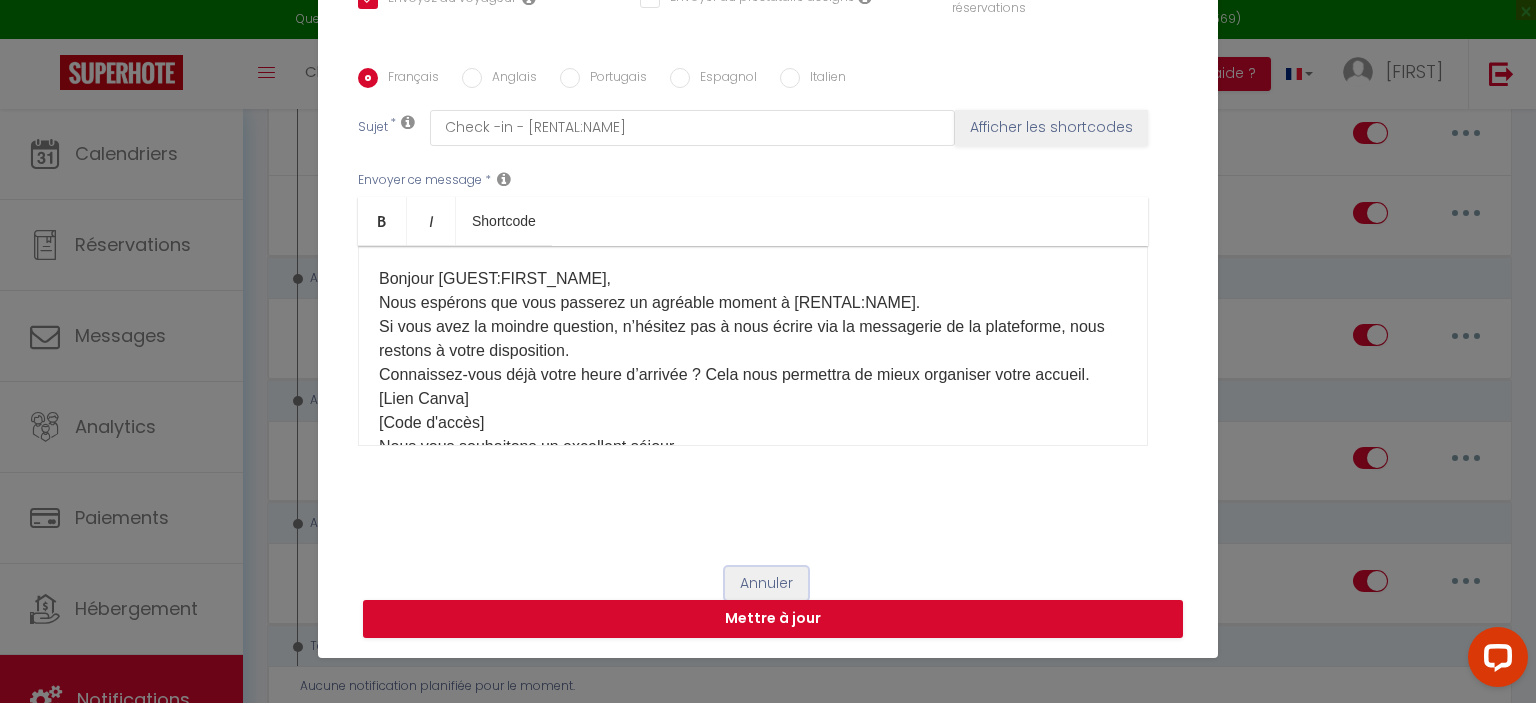 click on "Annuler" at bounding box center [766, 584] 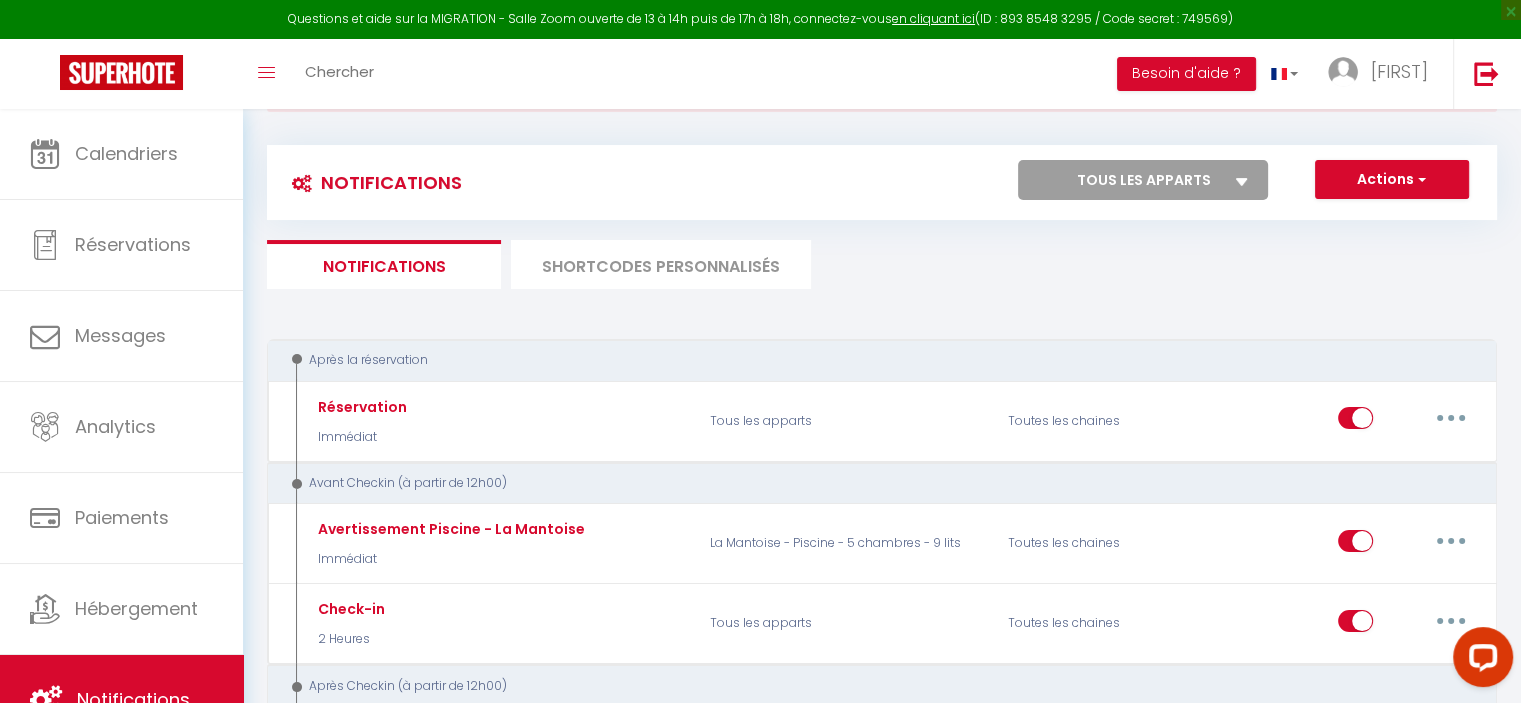 scroll, scrollTop: 0, scrollLeft: 0, axis: both 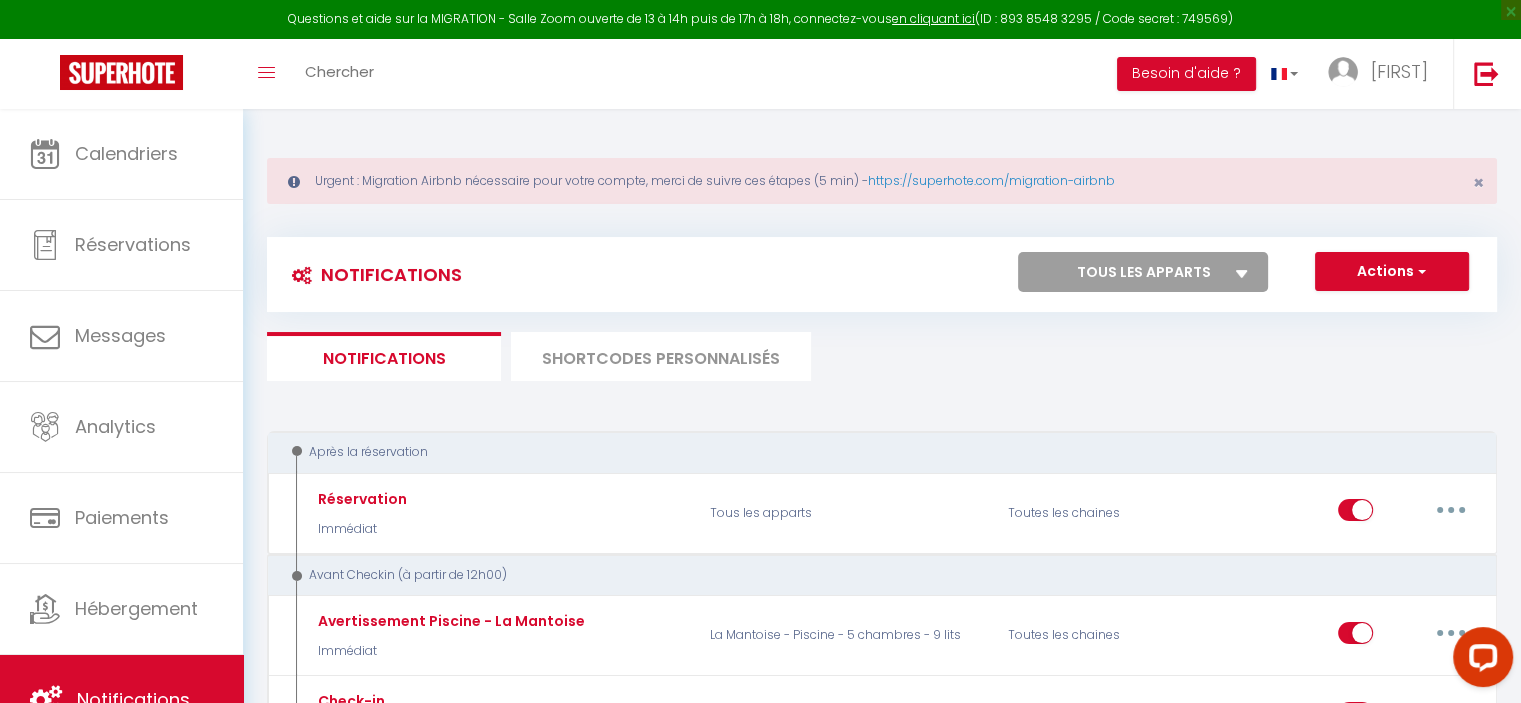 click on "SHORTCODES PERSONNALISÉS" at bounding box center (661, 356) 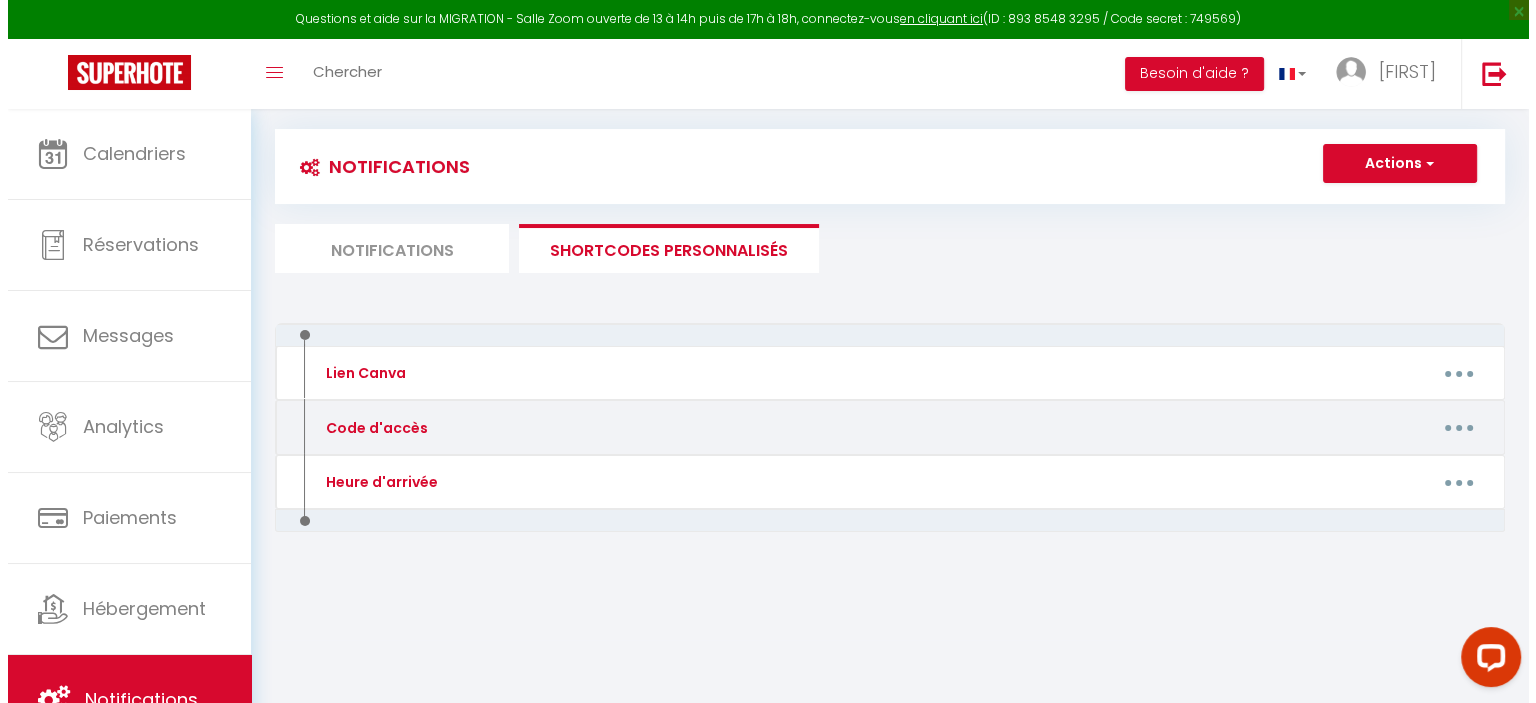 scroll, scrollTop: 108, scrollLeft: 0, axis: vertical 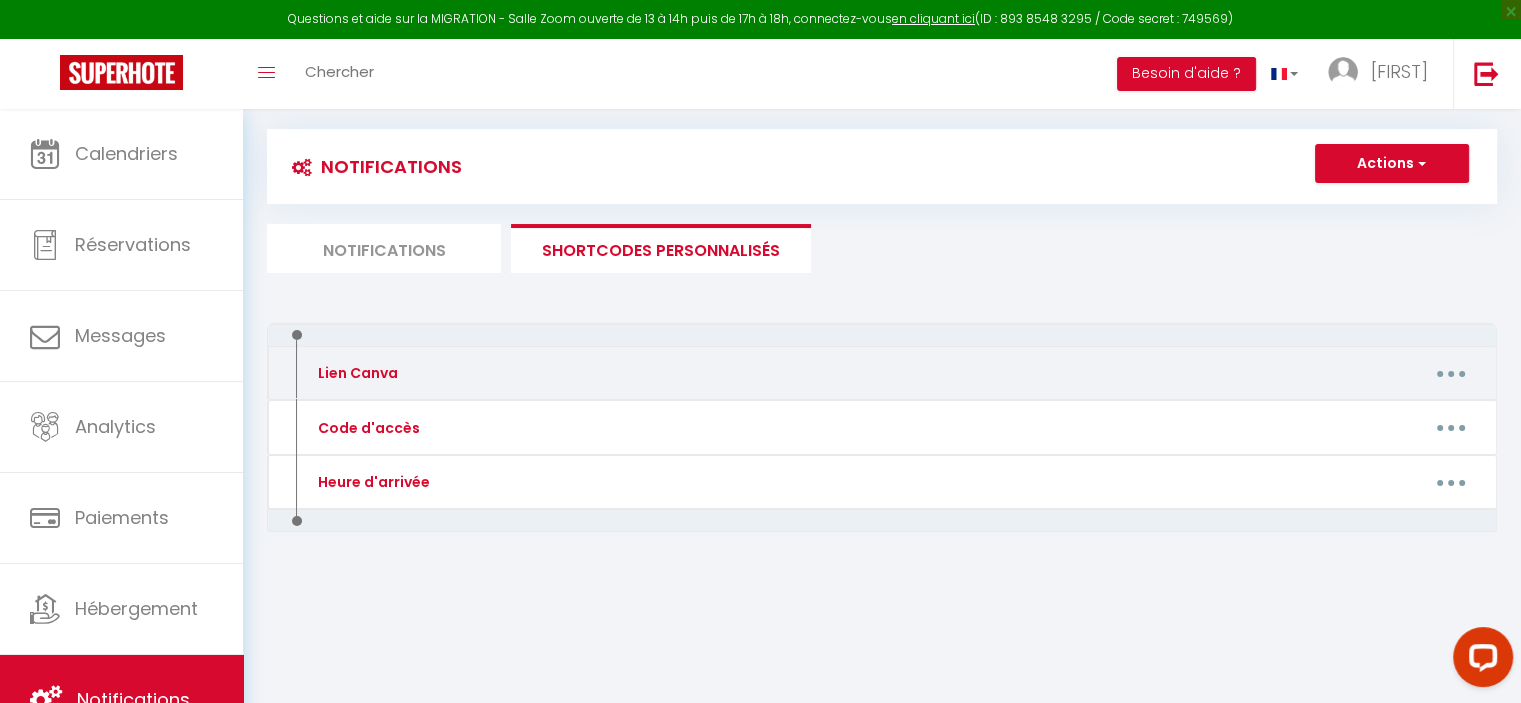 click at bounding box center (1451, 373) 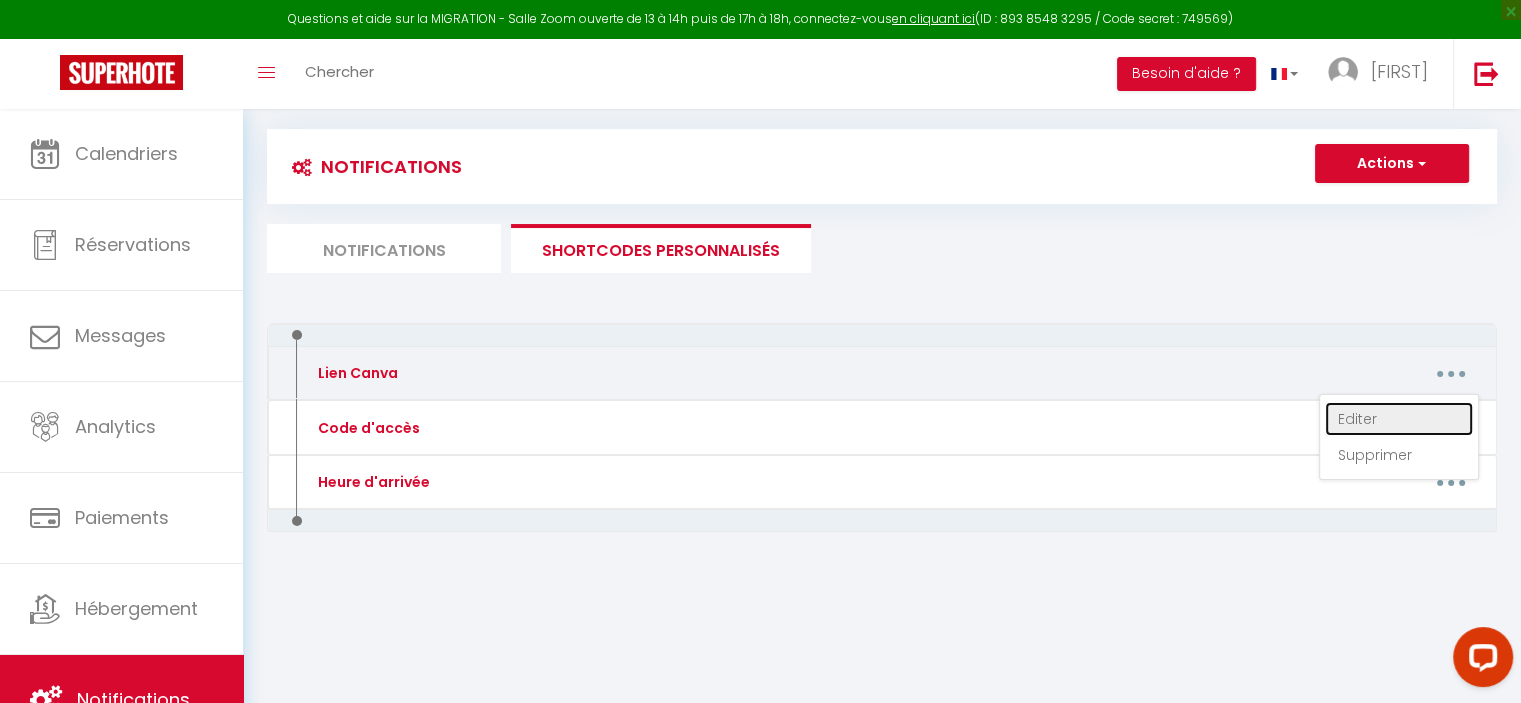 click on "Editer" at bounding box center (1399, 419) 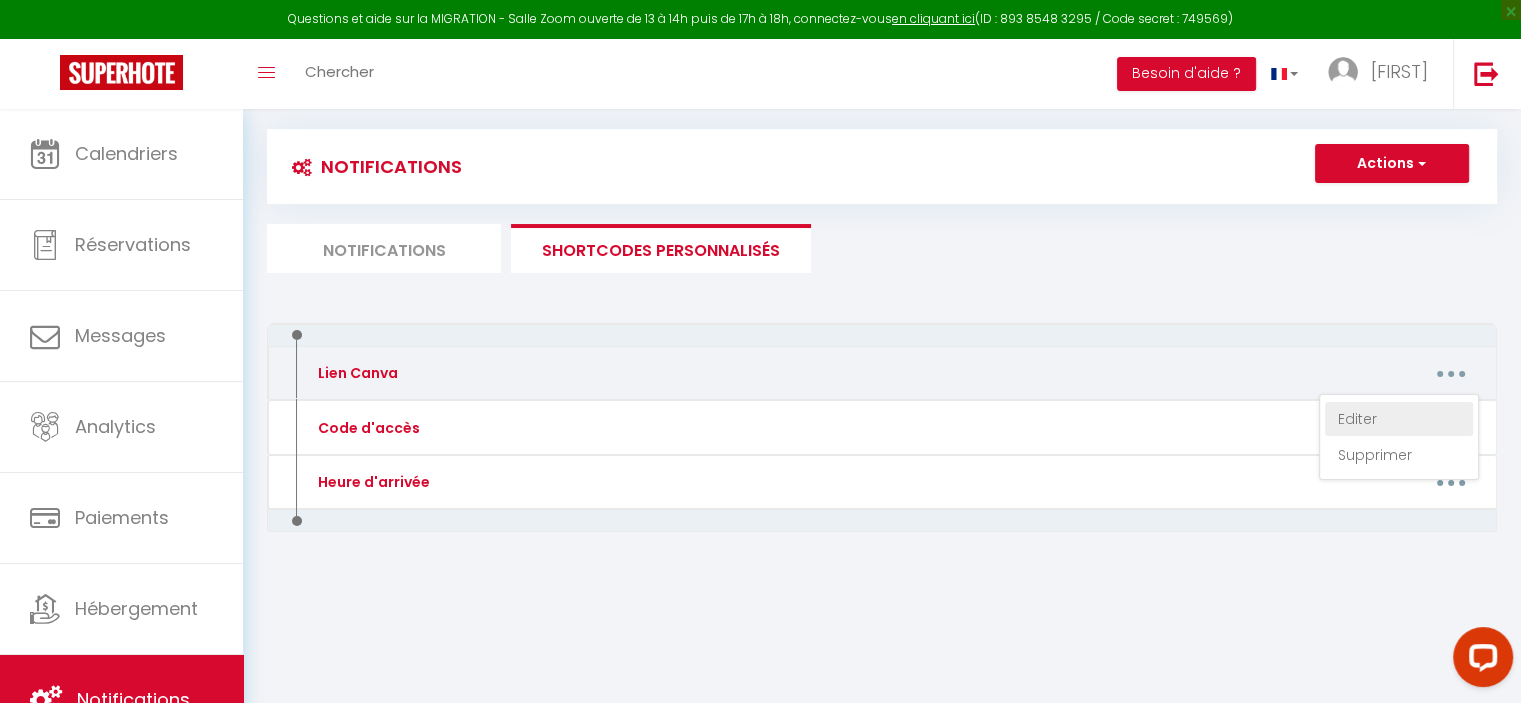 type on "Lien Canva" 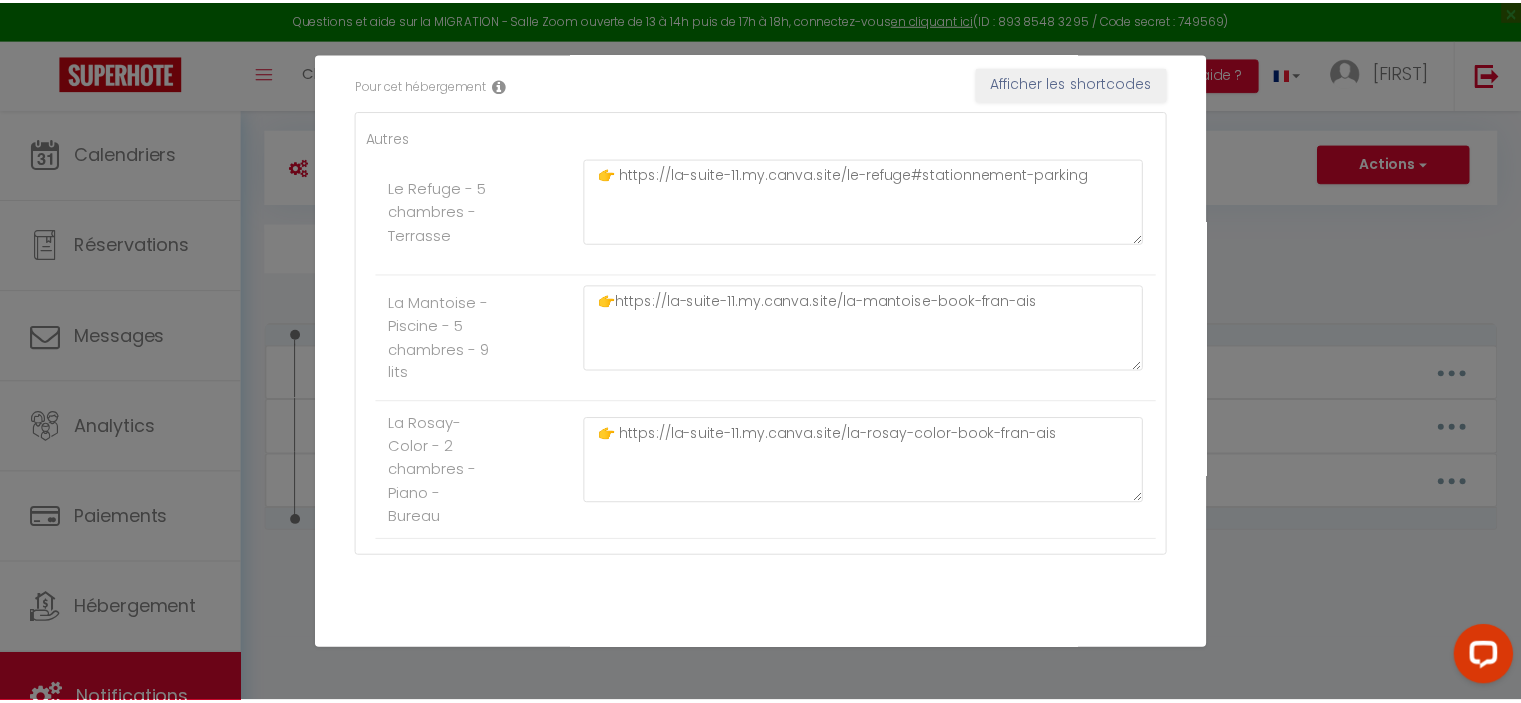 scroll, scrollTop: 400, scrollLeft: 0, axis: vertical 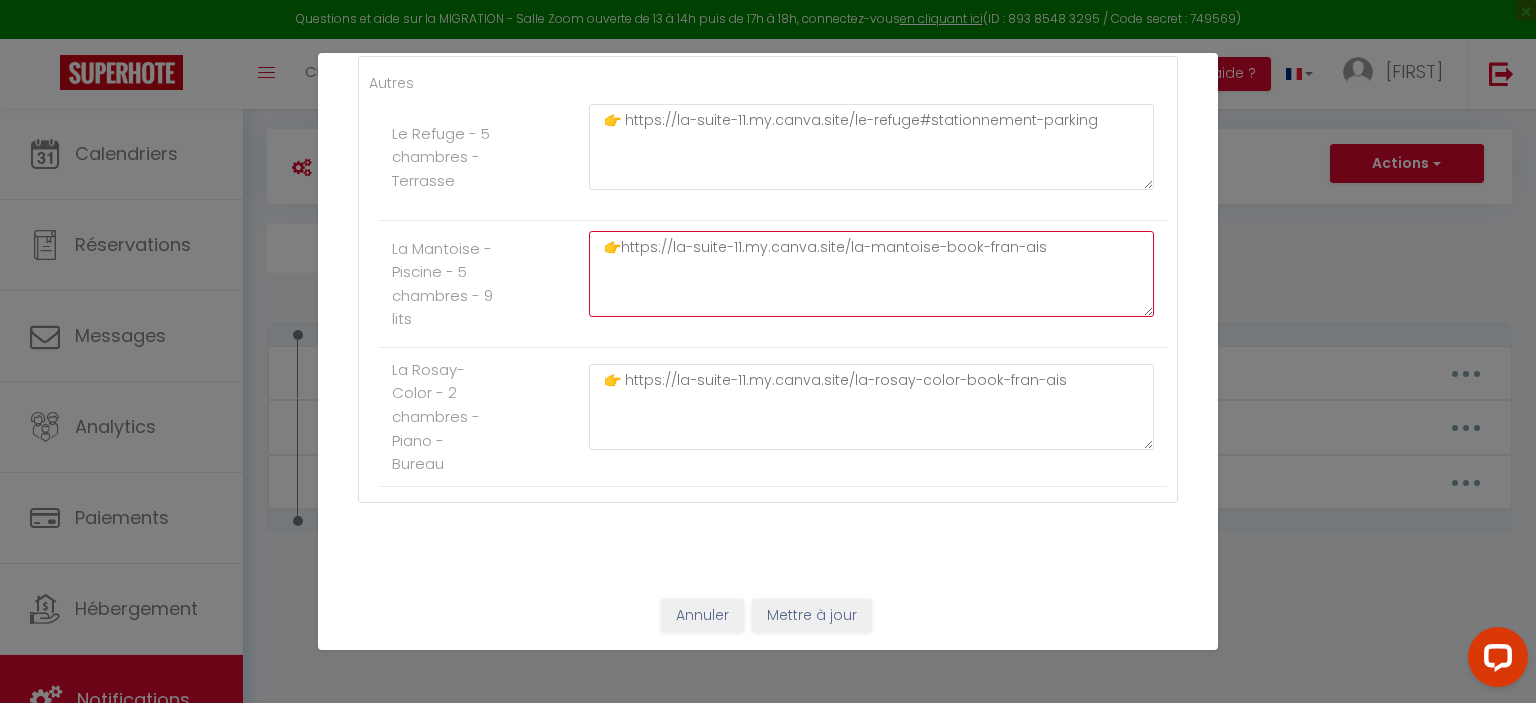 drag, startPoint x: 1016, startPoint y: 250, endPoint x: 620, endPoint y: 253, distance: 396.01135 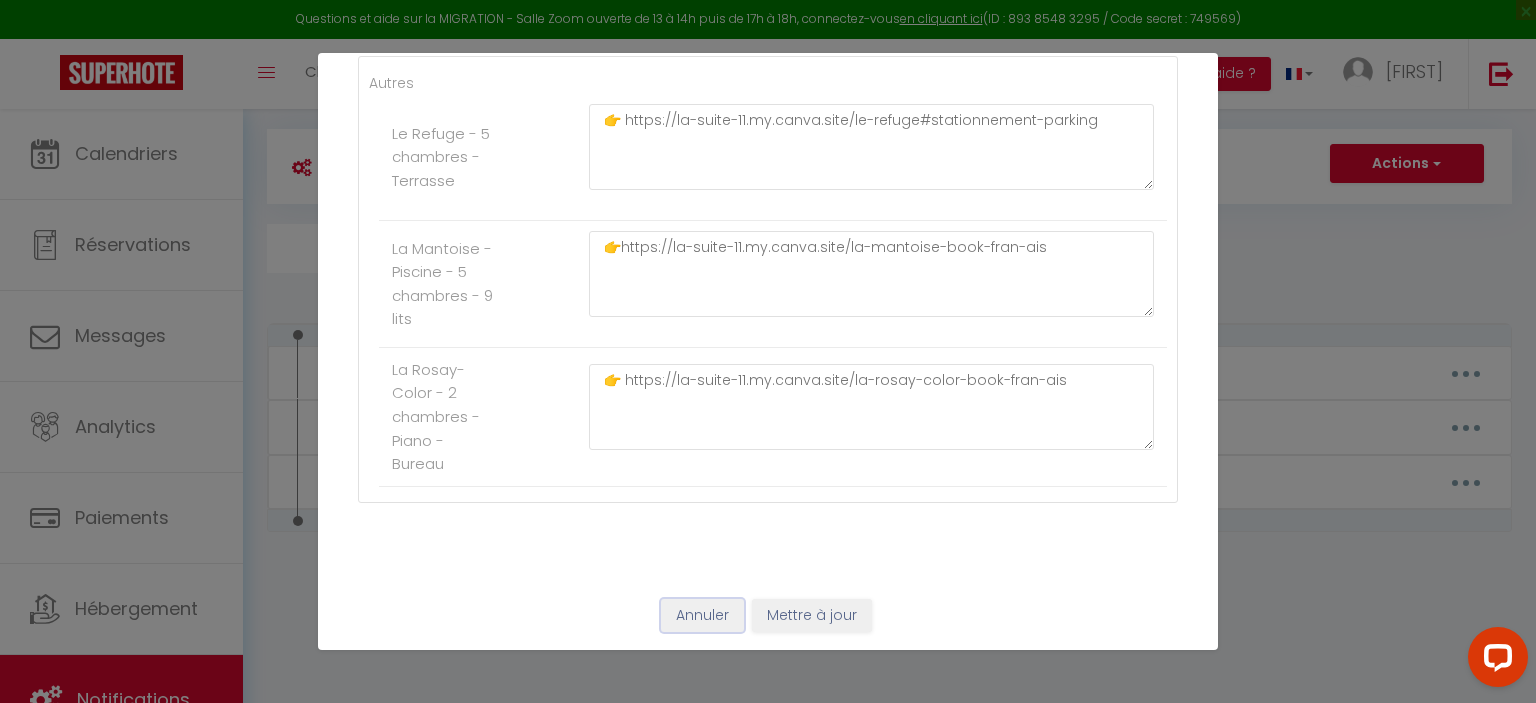 click on "Annuler" at bounding box center (702, 616) 